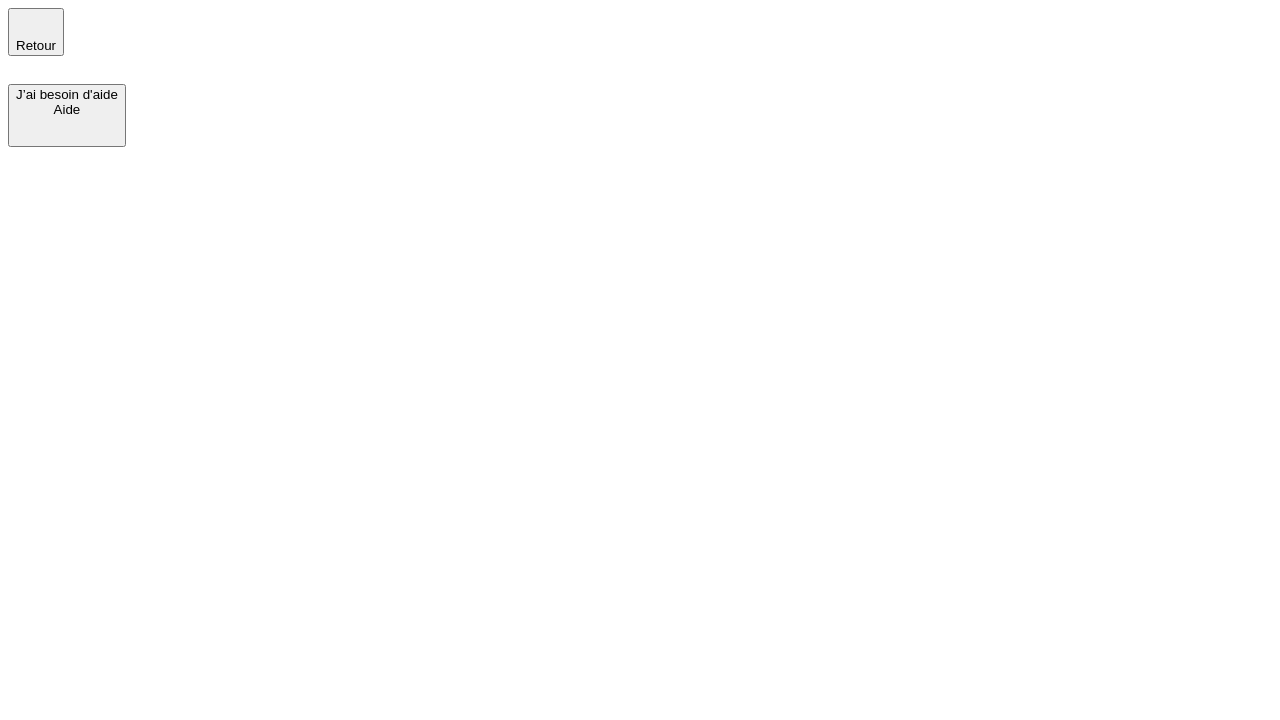 scroll, scrollTop: 0, scrollLeft: 0, axis: both 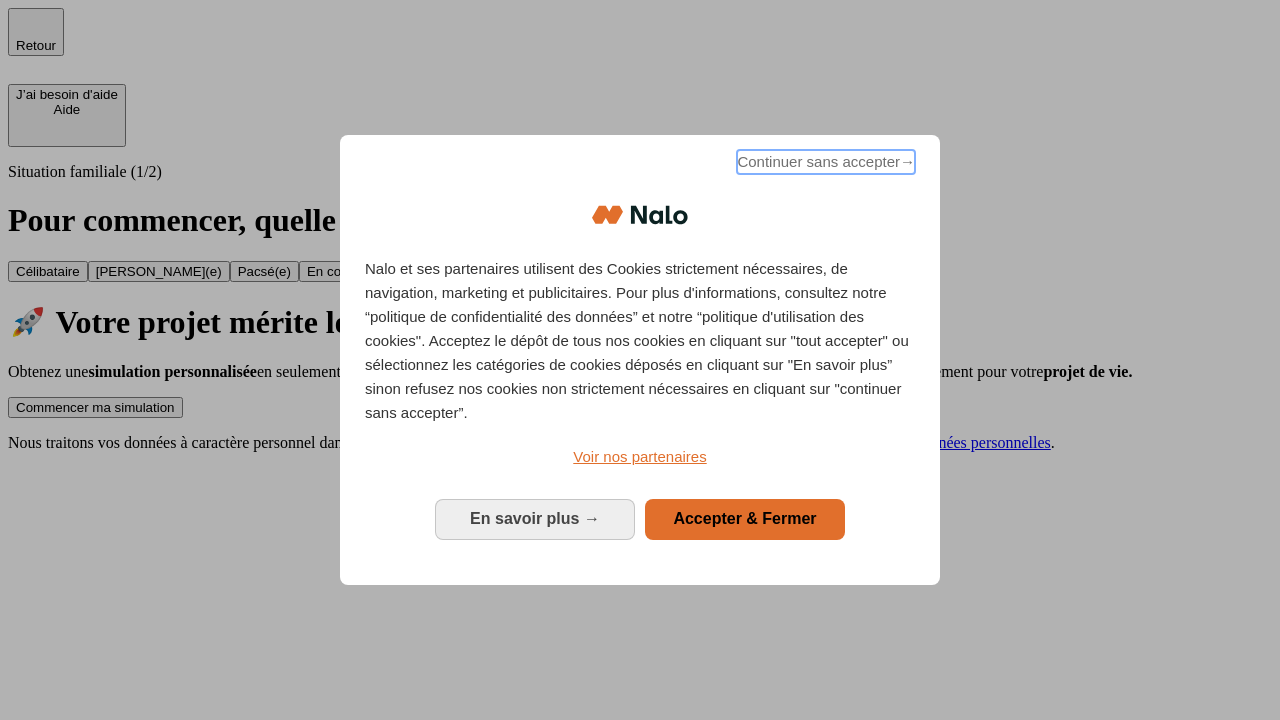 click on "Continuer sans accepter  →" at bounding box center (826, 162) 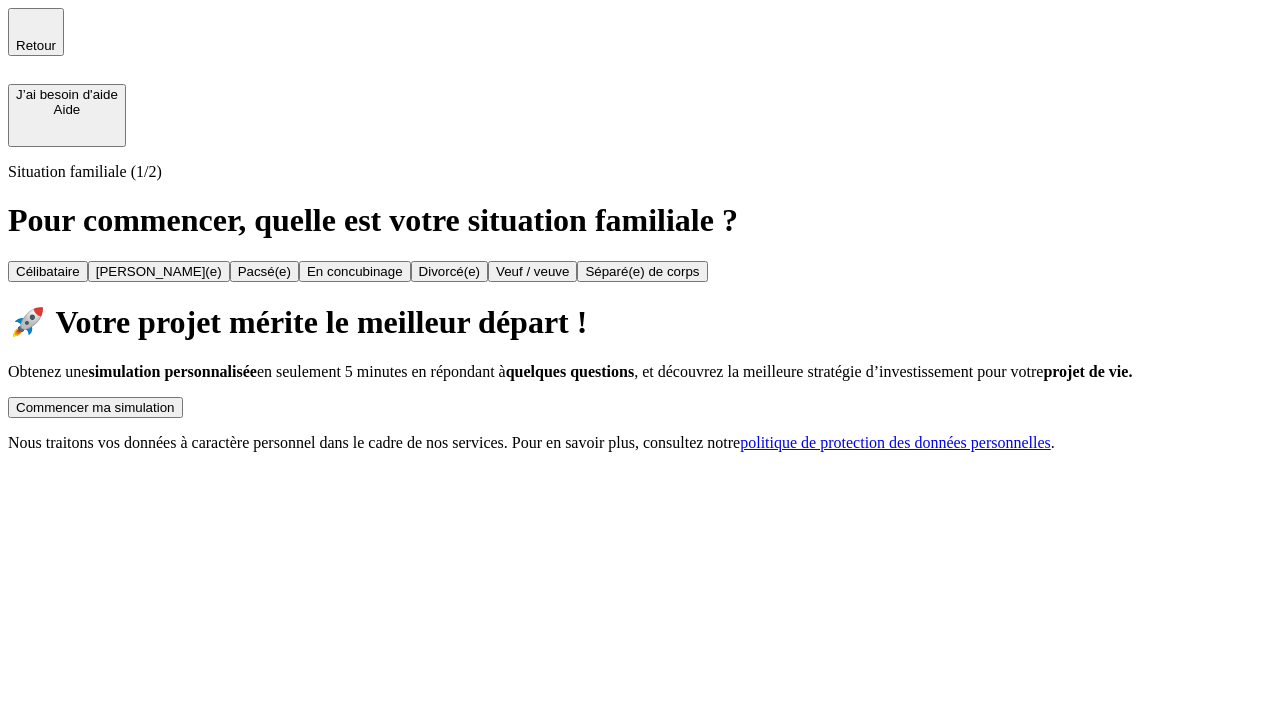click on "Commencer ma simulation" at bounding box center [95, 407] 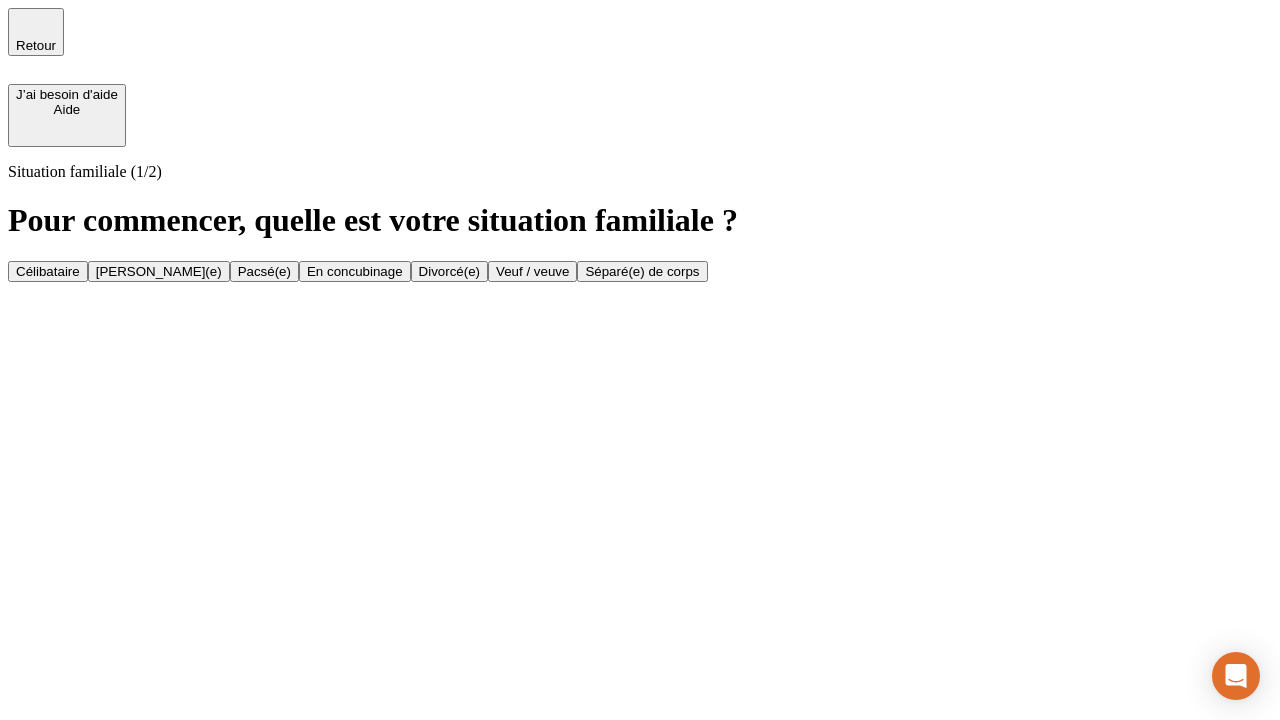 click on "Veuf / veuve" at bounding box center (532, 271) 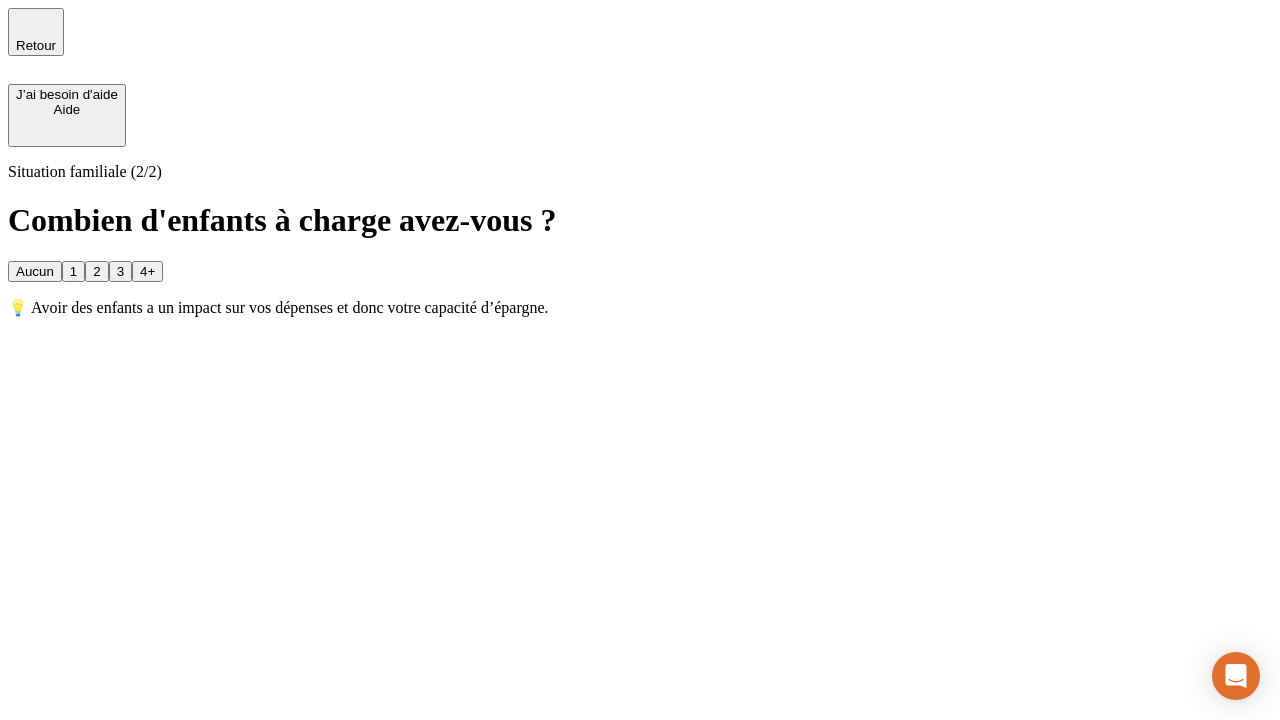 click on "Aucun" at bounding box center [35, 271] 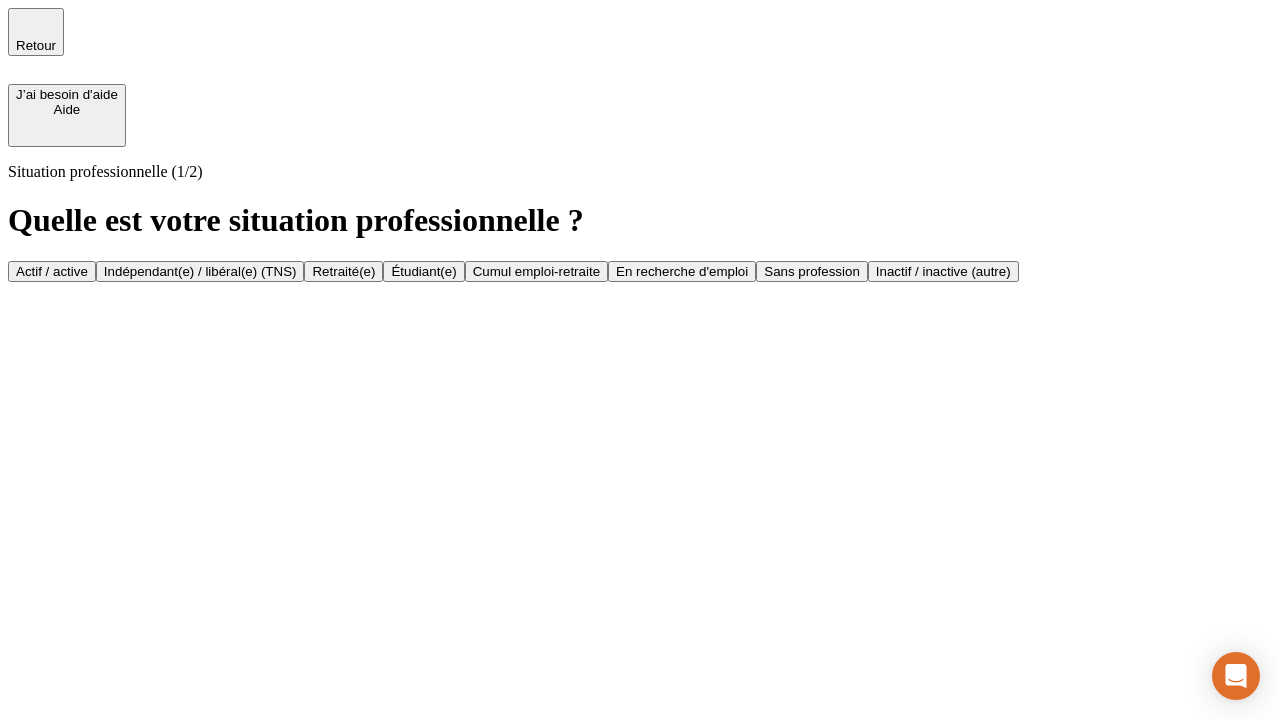 click on "Retraité(e)" at bounding box center (343, 271) 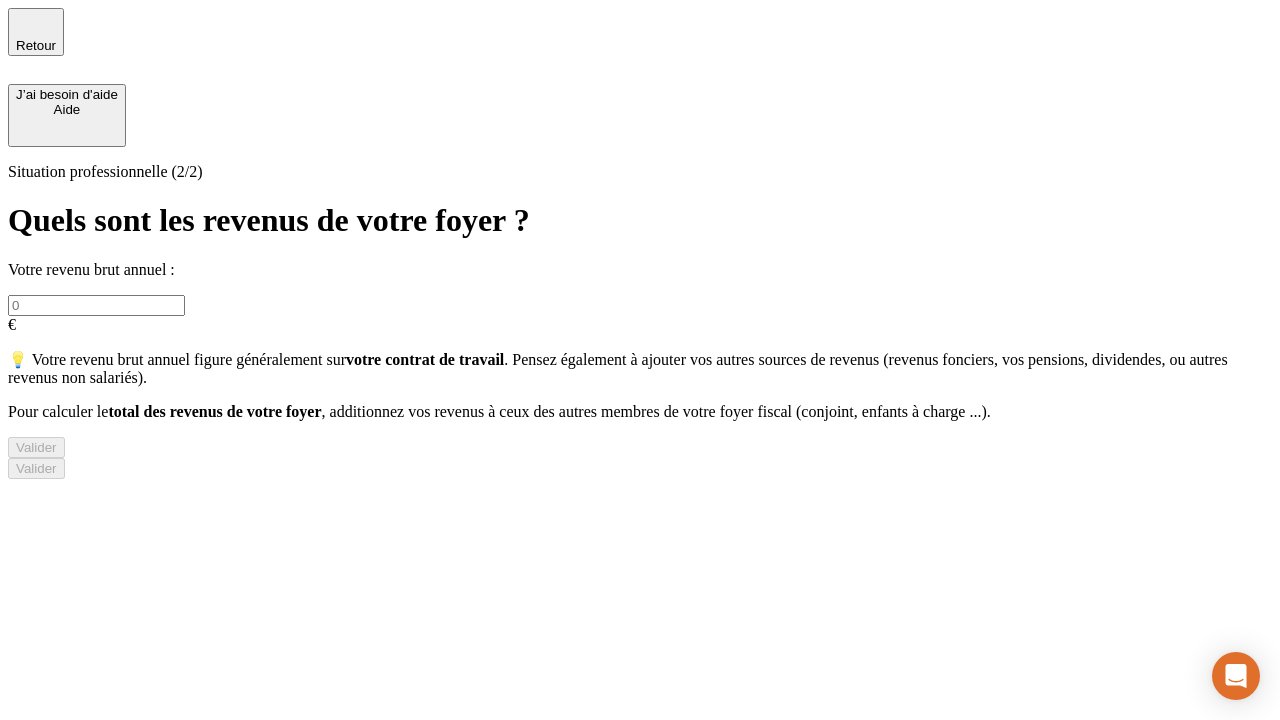 click at bounding box center (96, 305) 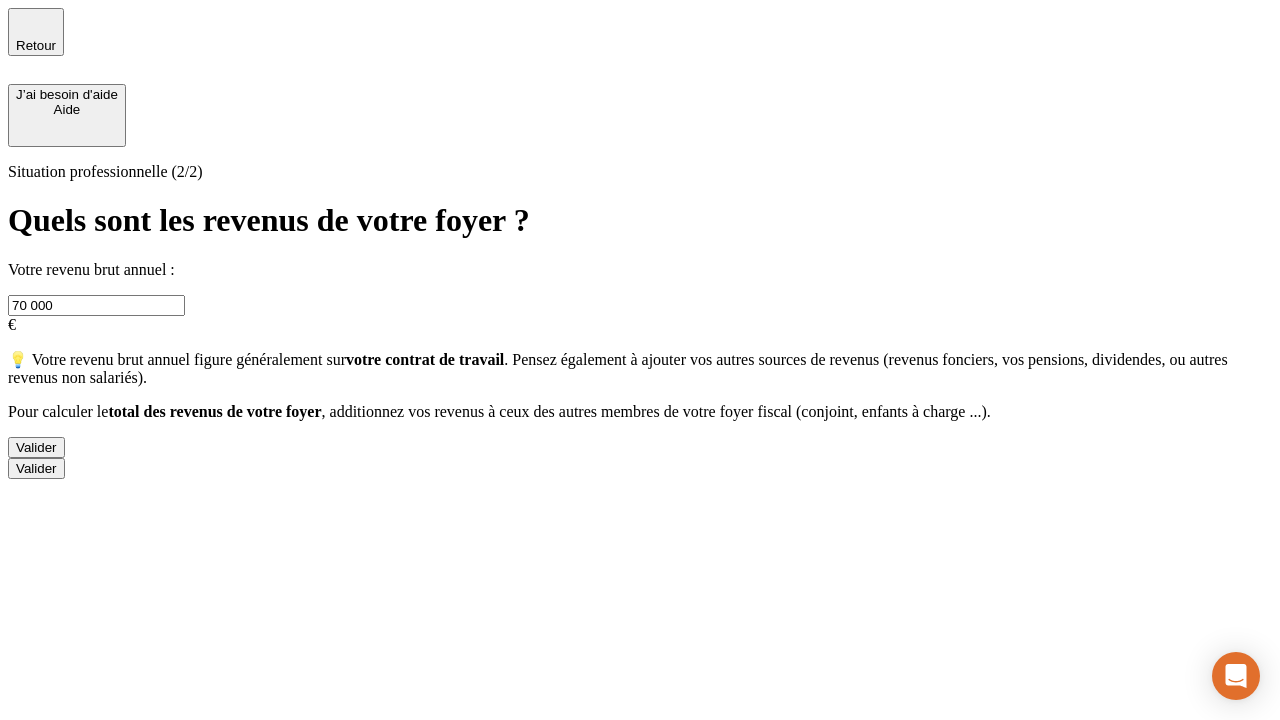 type on "70 000" 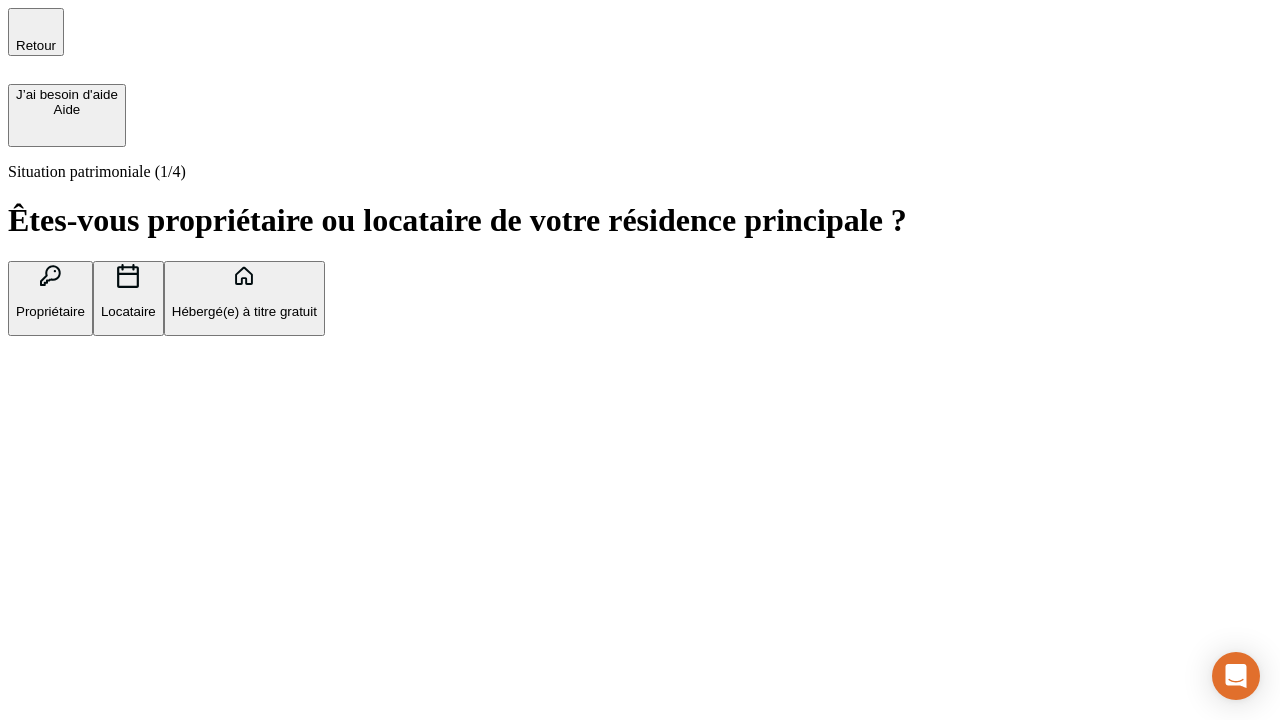 click on "Locataire" at bounding box center [128, 311] 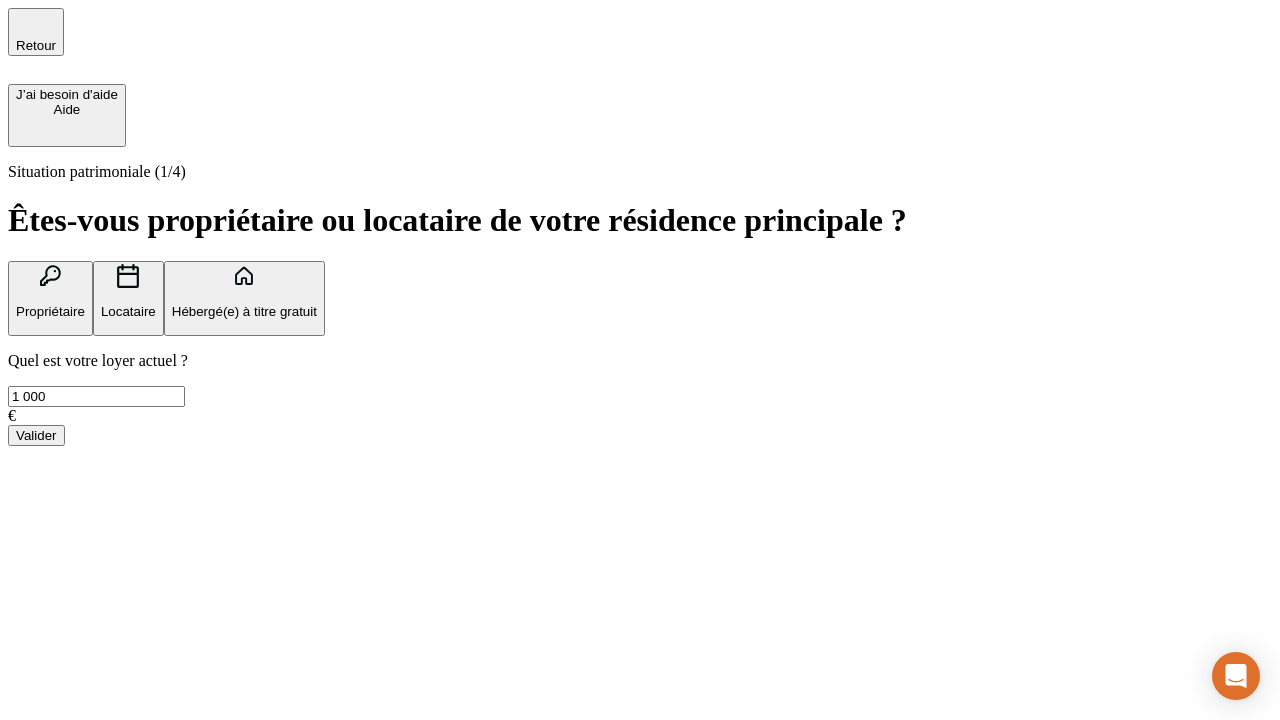 type on "1 000" 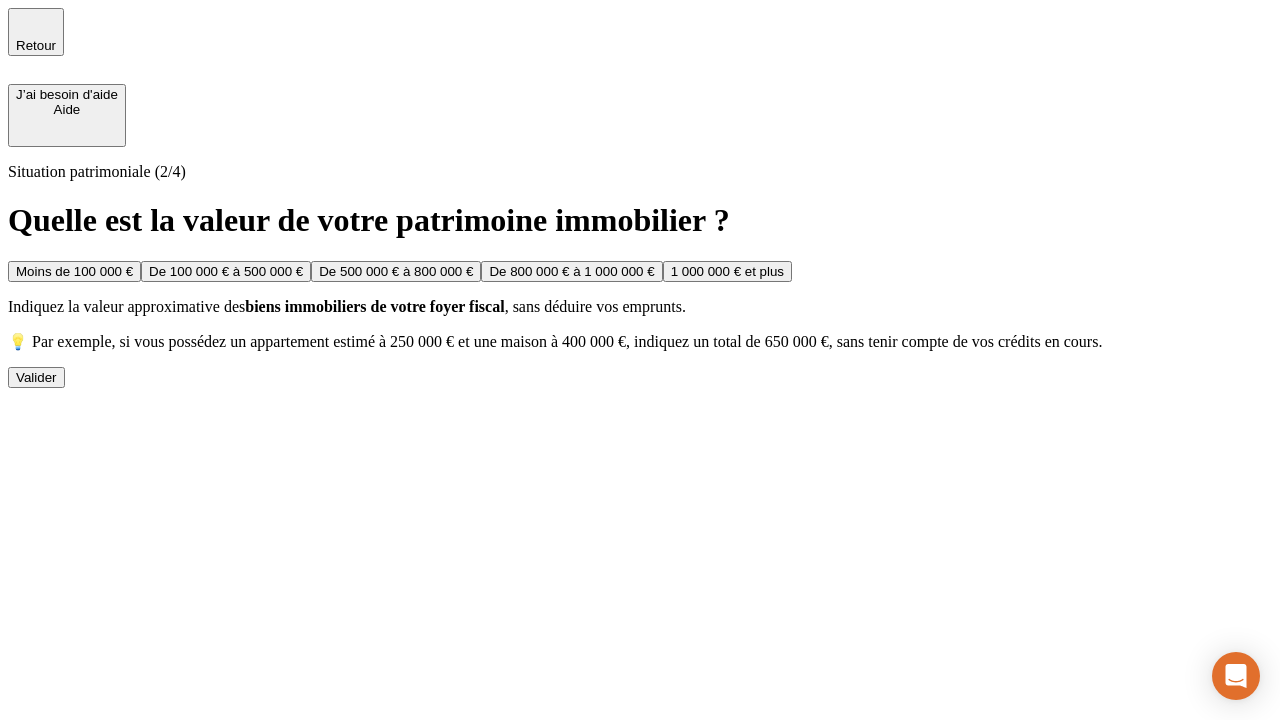 click on "De 500 000 € à 800 000 €" at bounding box center [396, 271] 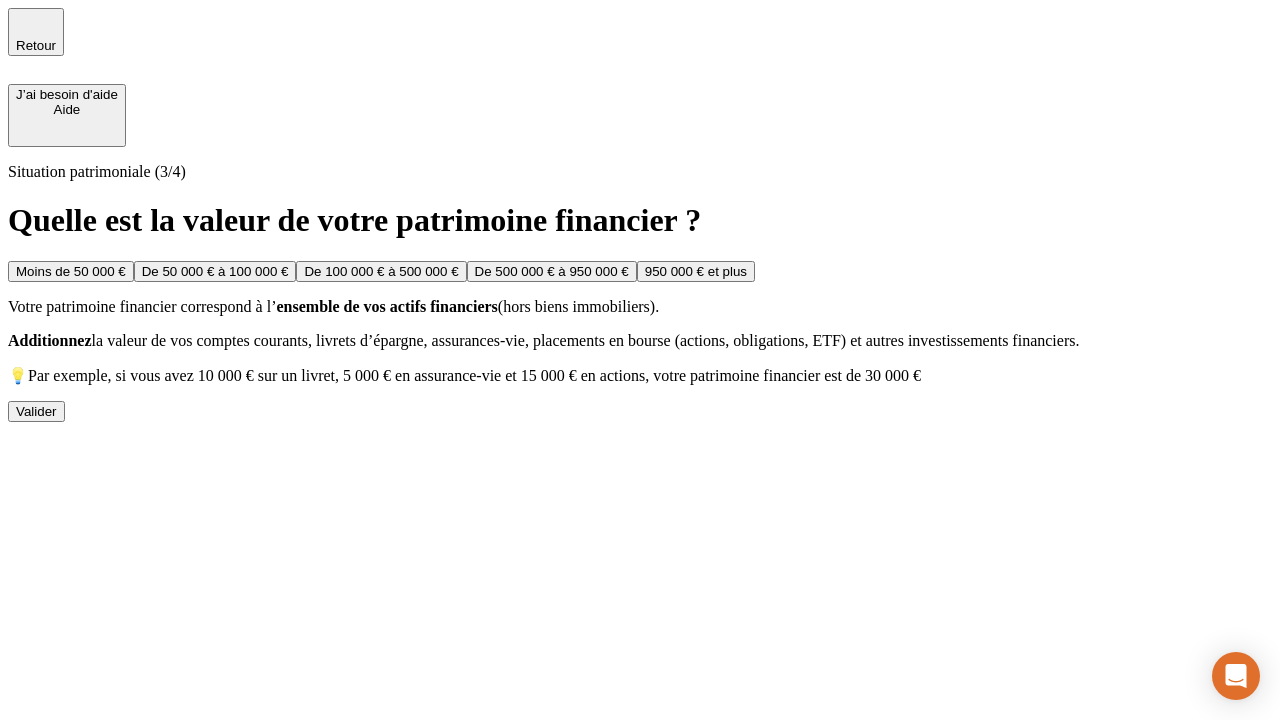 click on "Moins de 50 000 €" at bounding box center (71, 271) 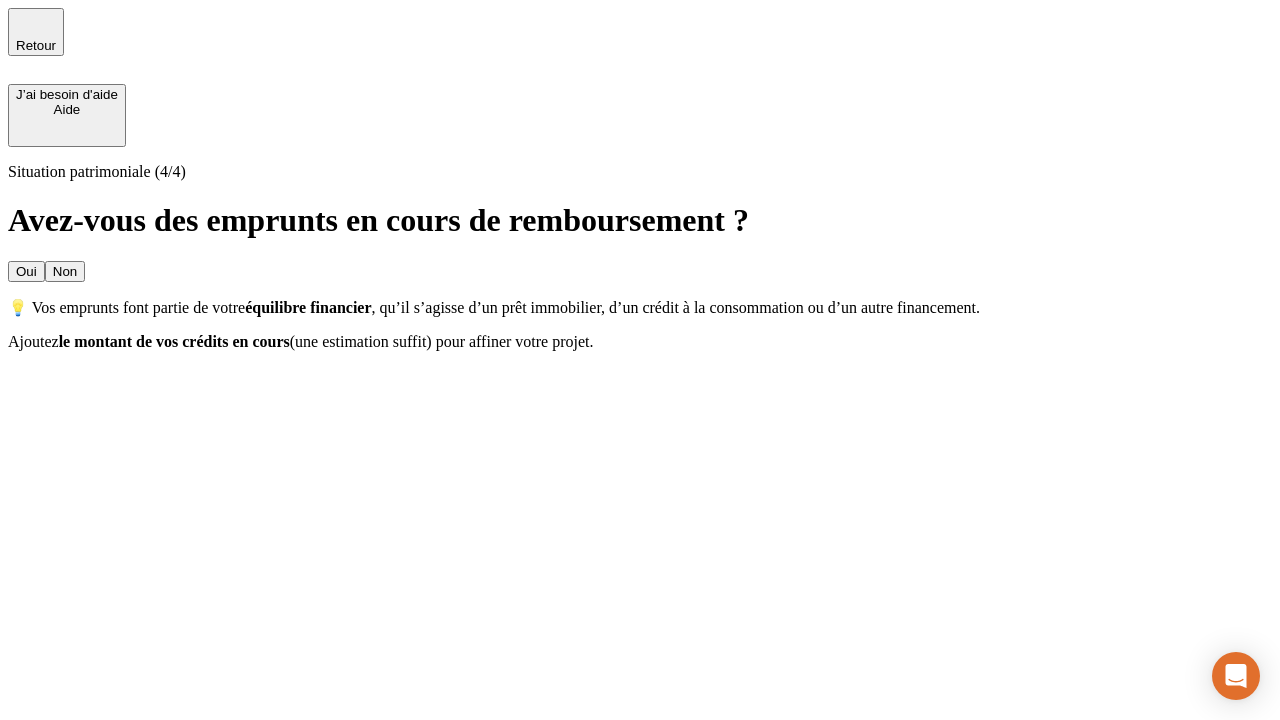 click on "Oui" at bounding box center [26, 271] 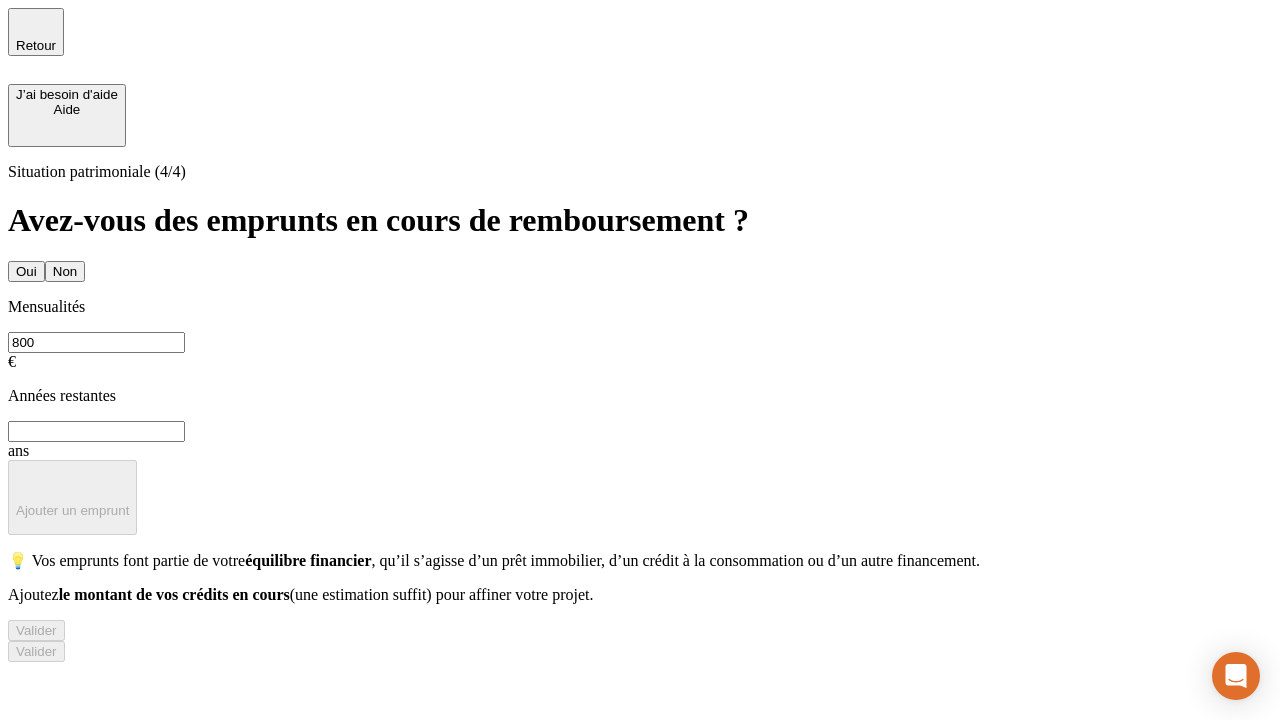 type on "800" 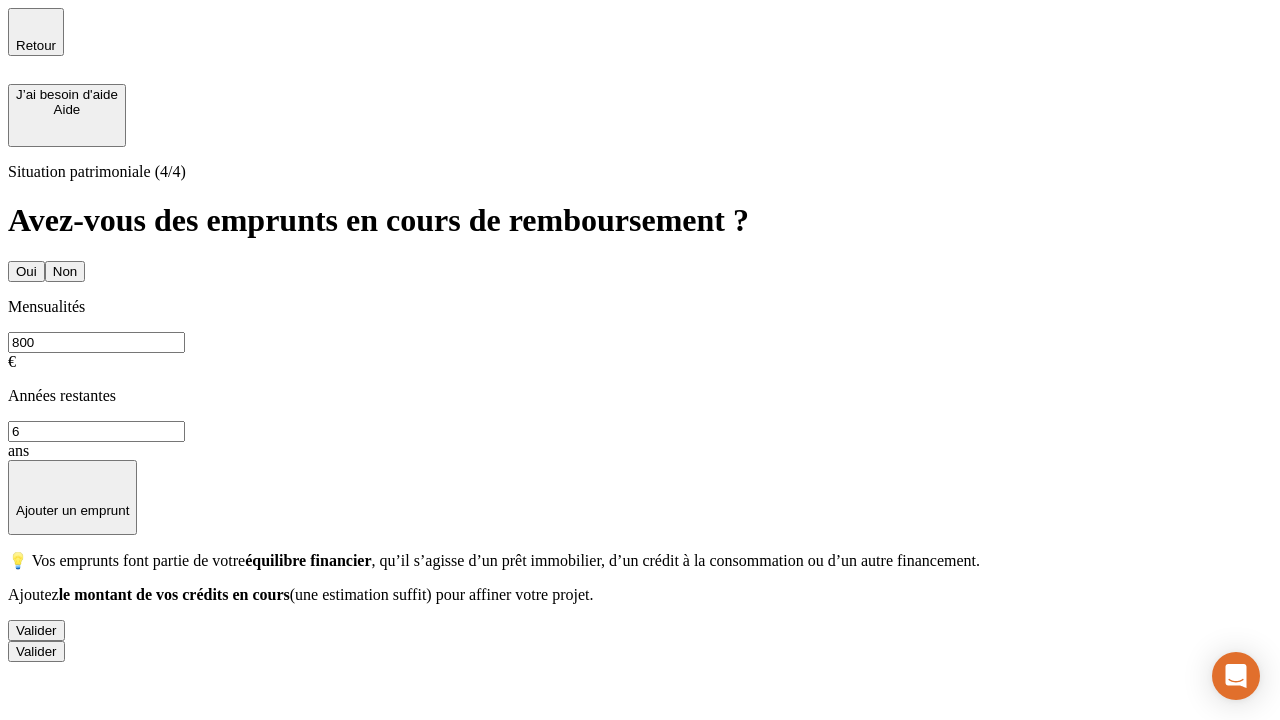 type on "6" 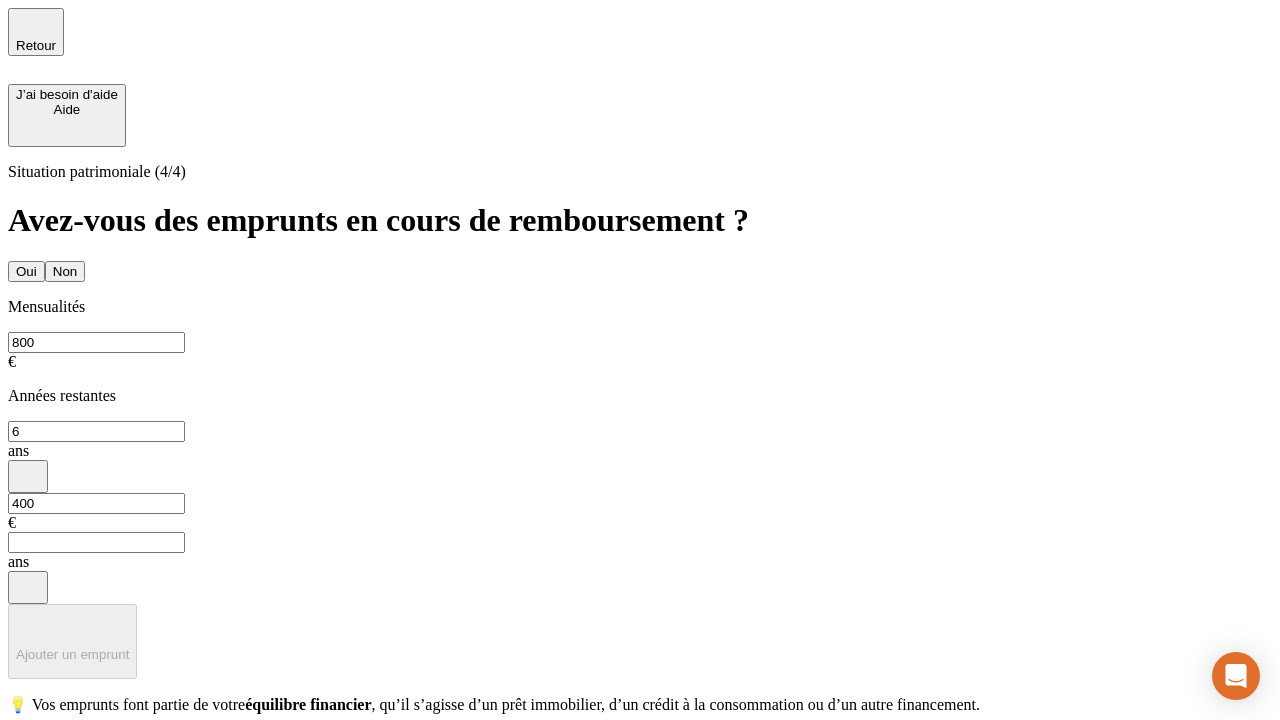 type on "400" 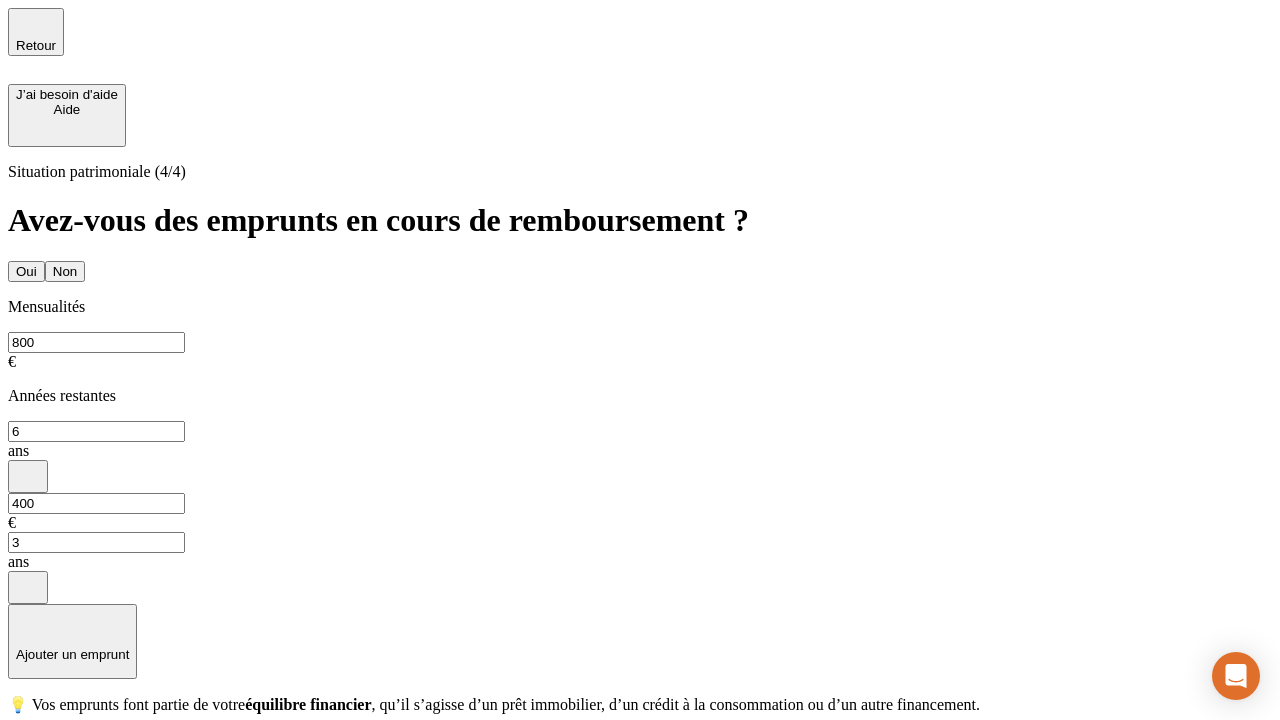 click on "Valider" at bounding box center (36, 774) 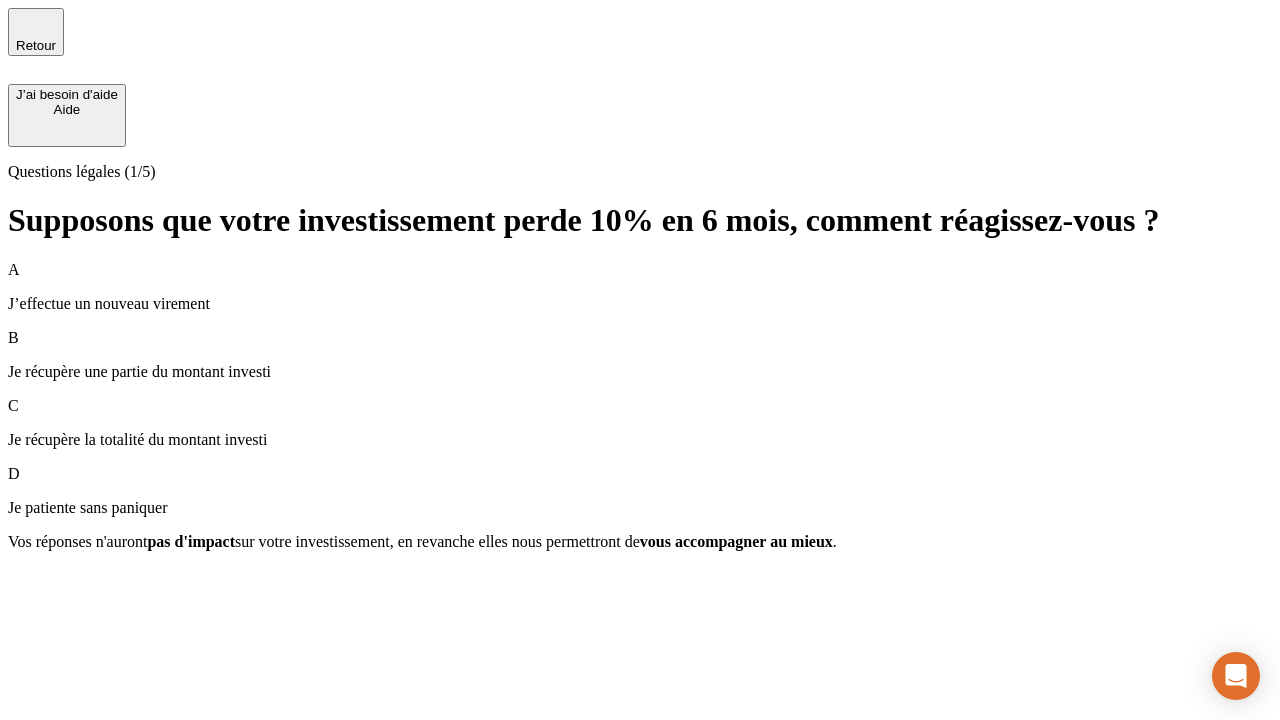 click on "Je récupère une partie du montant investi" at bounding box center [640, 372] 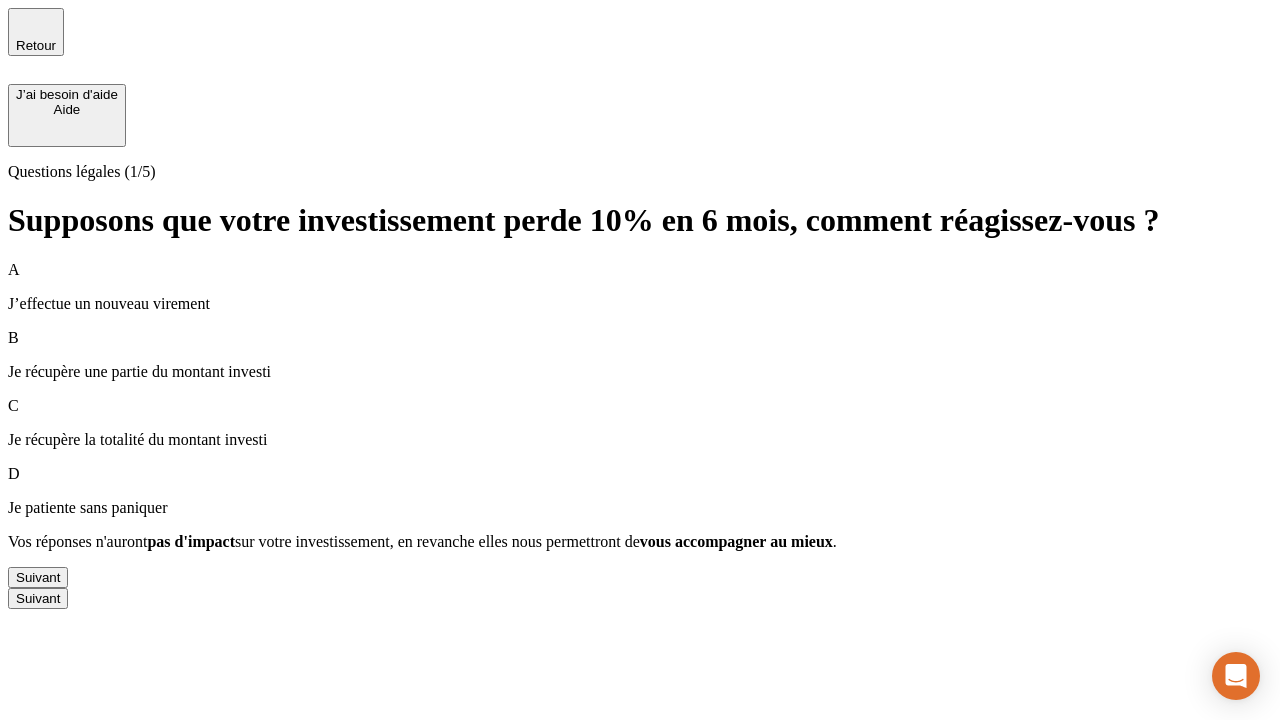 click on "Suivant" at bounding box center [38, 577] 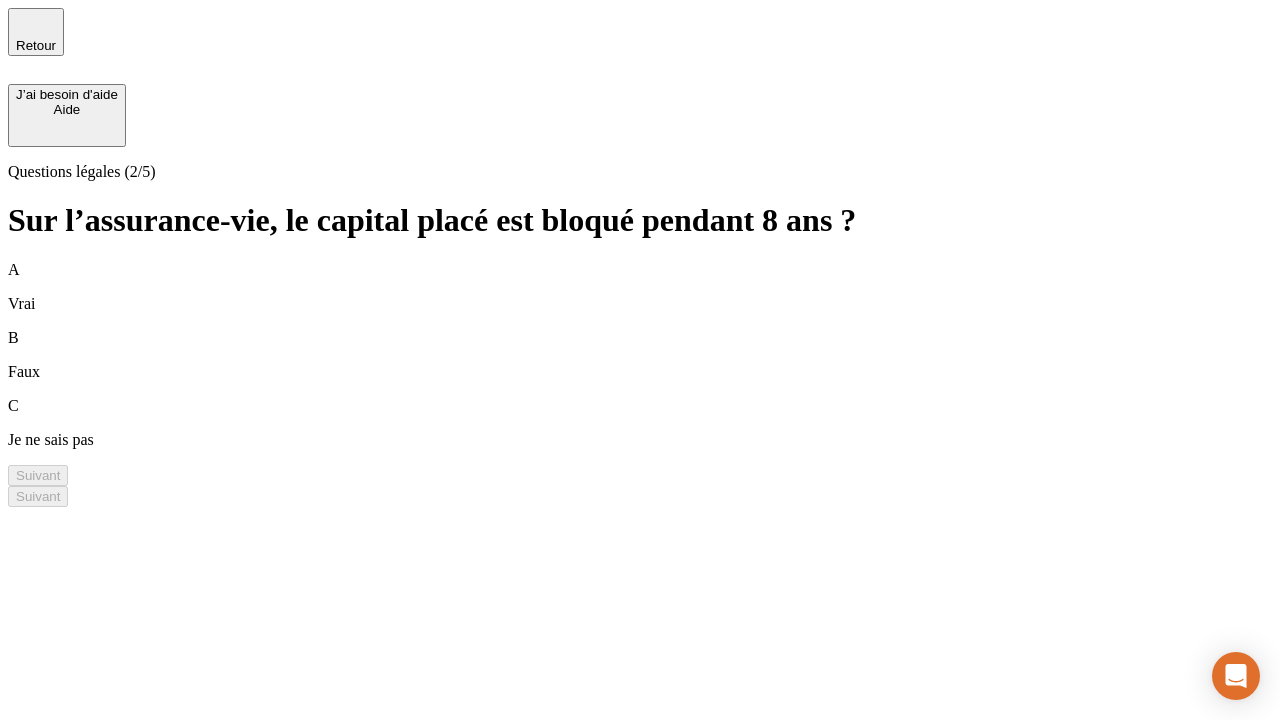 click on "B Faux" at bounding box center (640, 355) 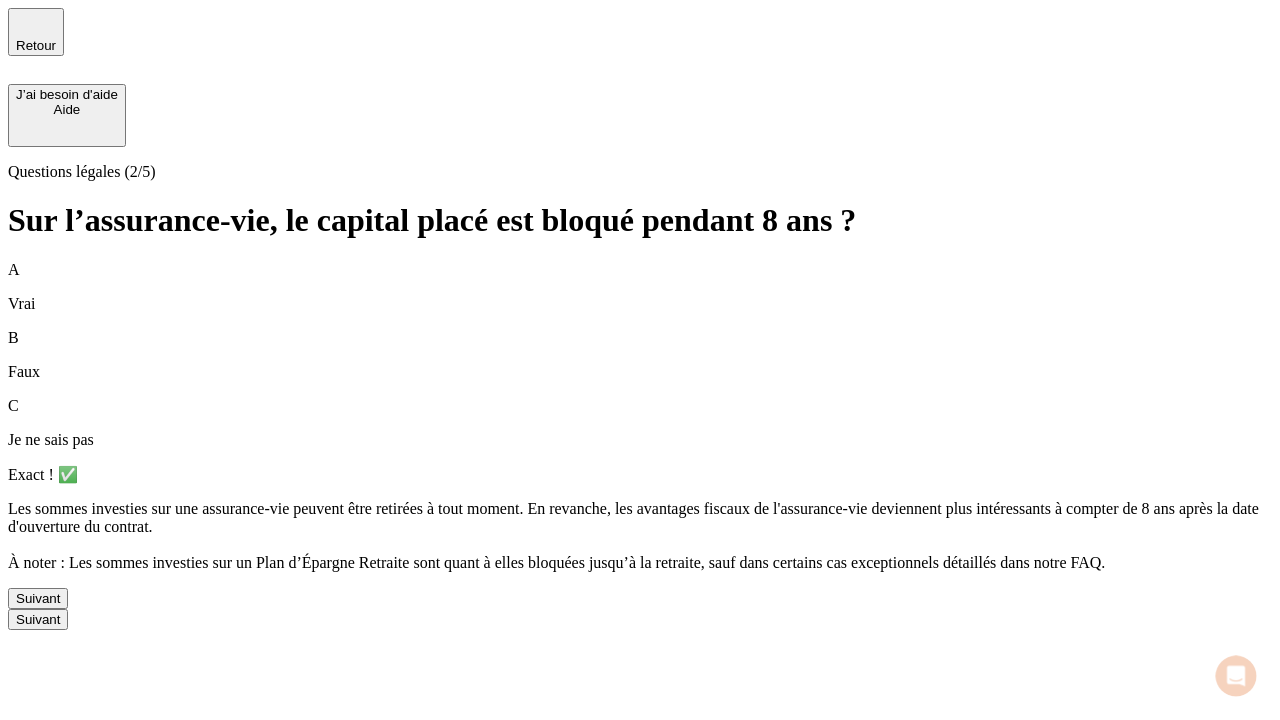 click on "Suivant" at bounding box center [38, 598] 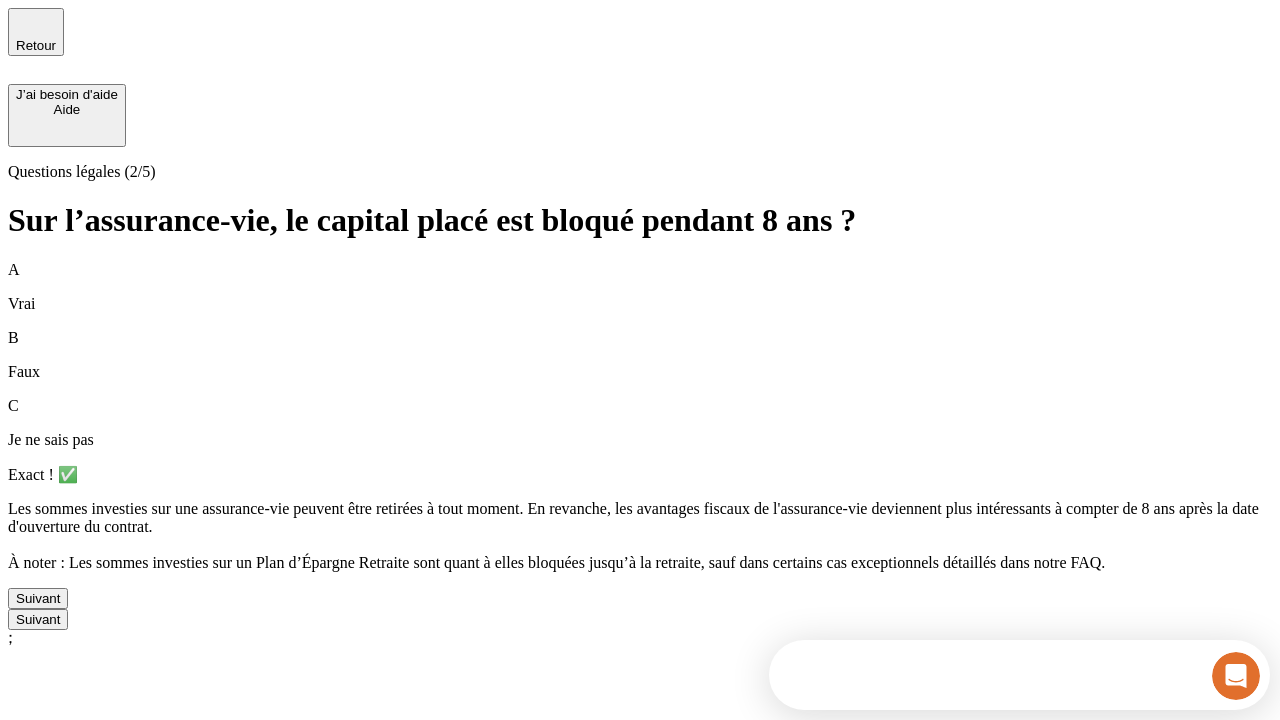 scroll, scrollTop: 18, scrollLeft: 0, axis: vertical 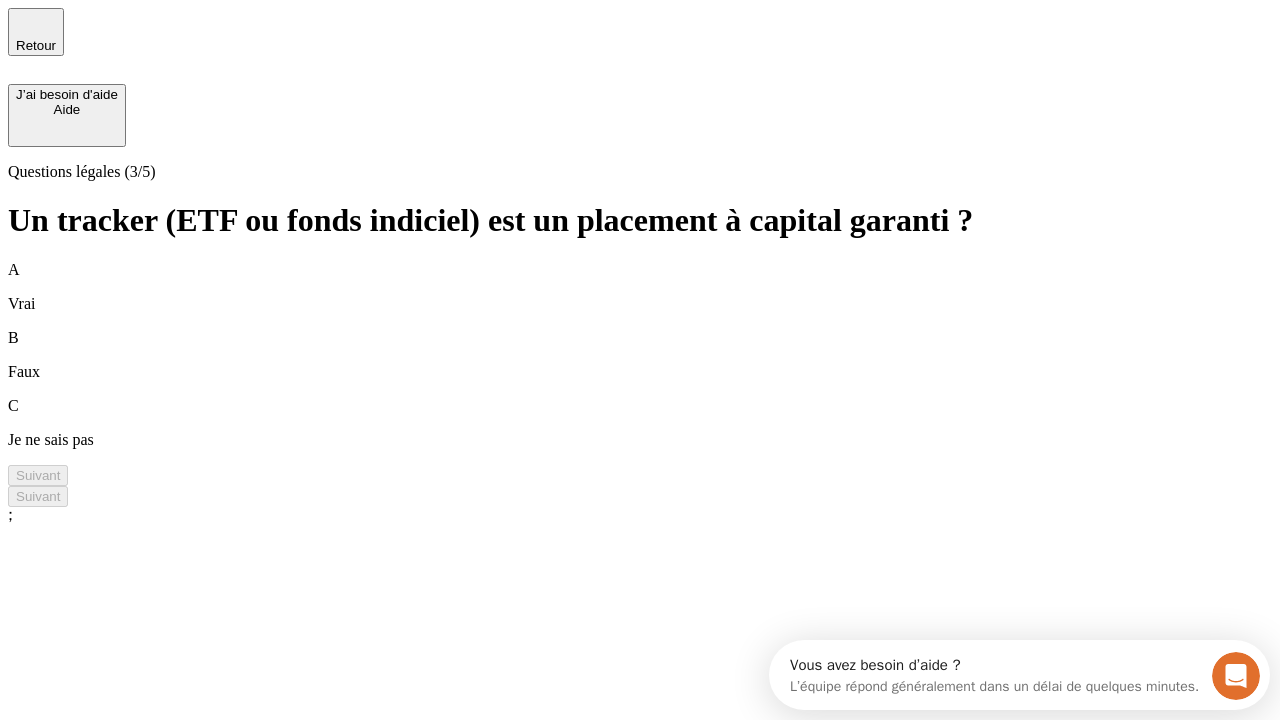 click on "B Faux" at bounding box center [640, 355] 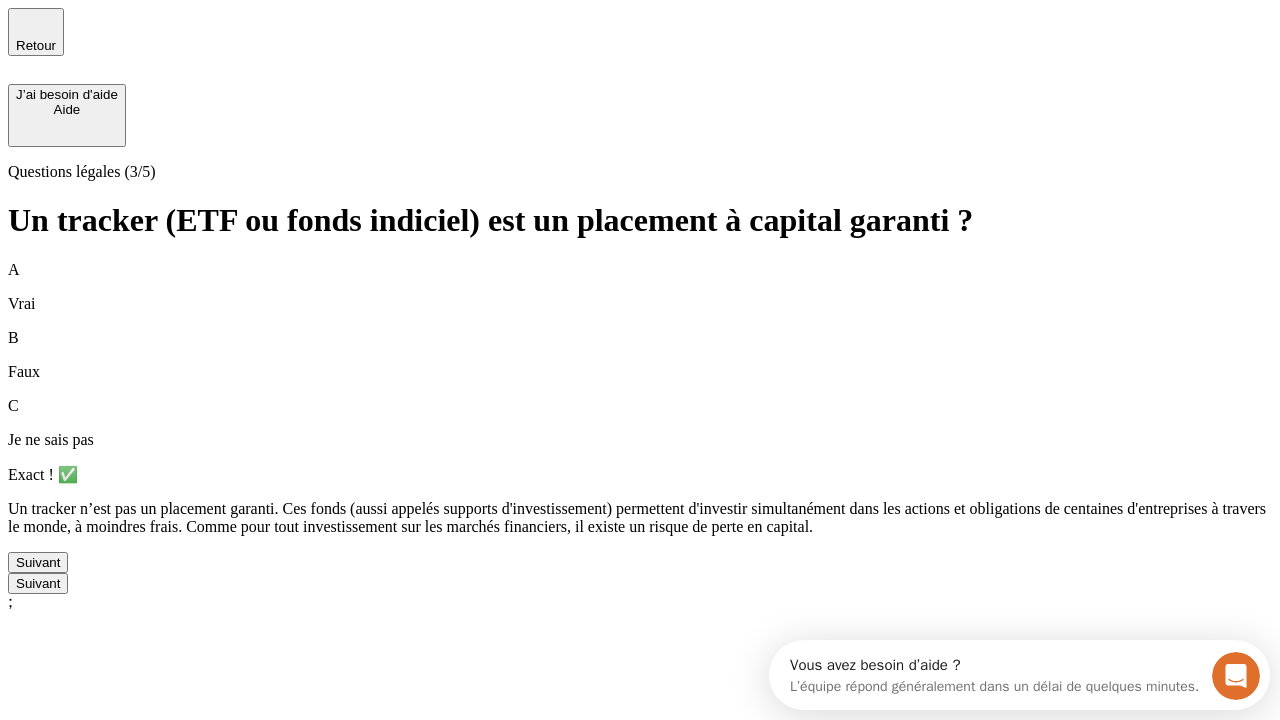 click on "Suivant" at bounding box center [38, 562] 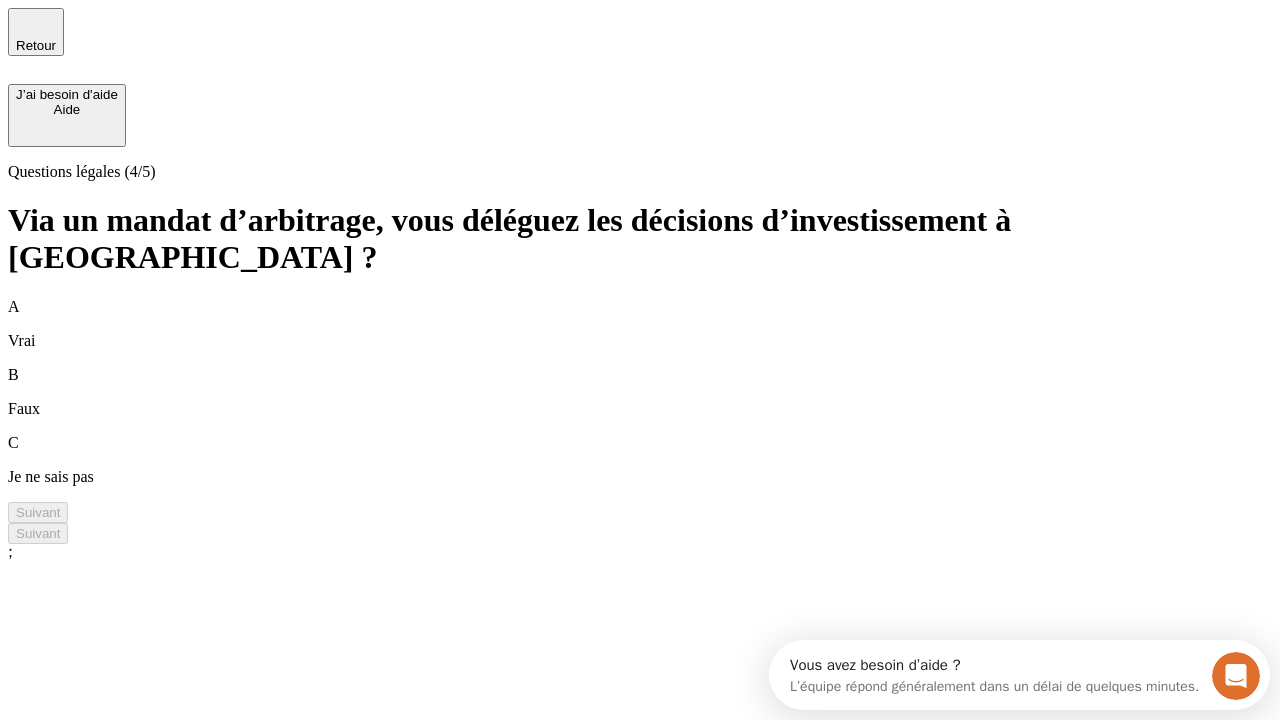 click on "A Vrai" at bounding box center [640, 324] 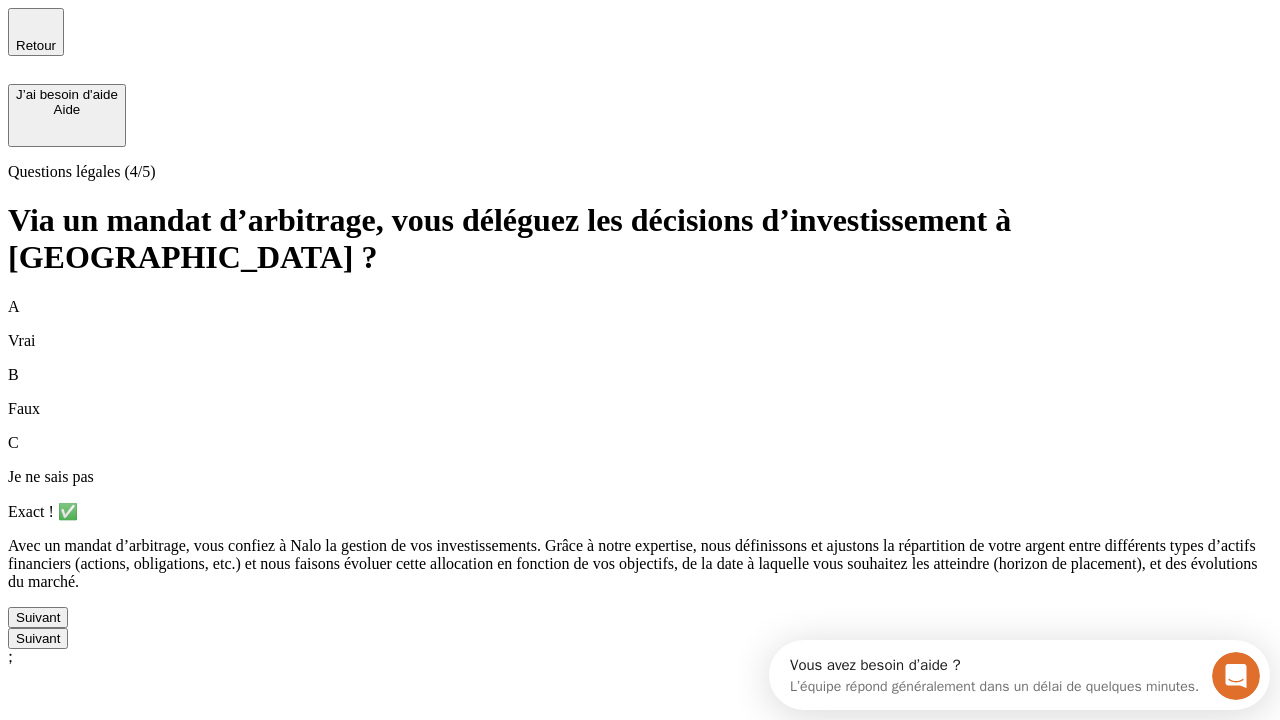 click on "Suivant" at bounding box center (38, 617) 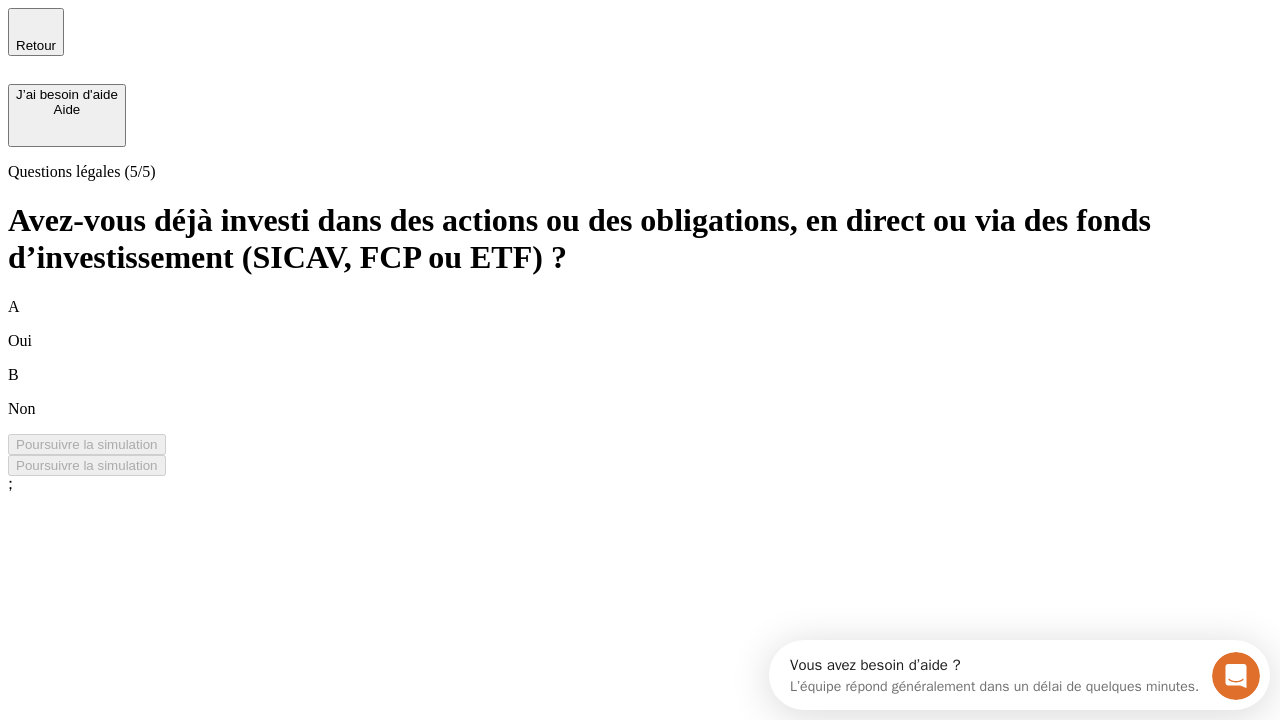click on "B Non" at bounding box center [640, 392] 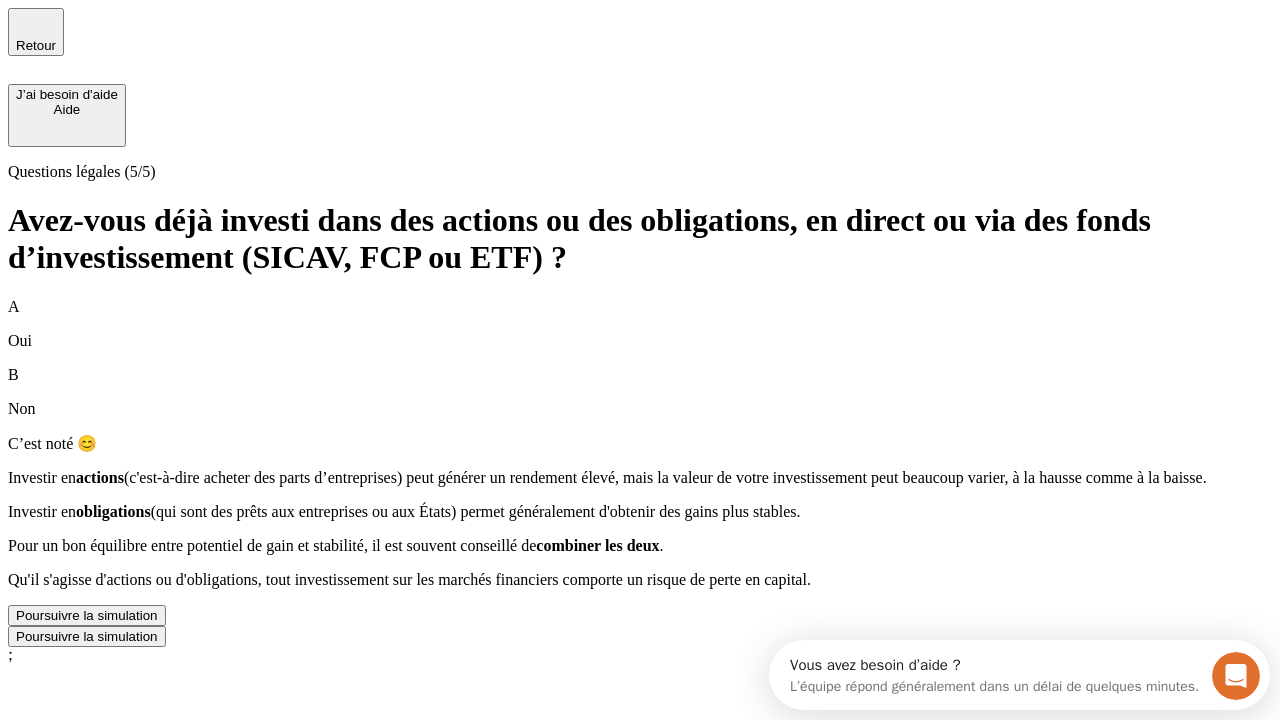 click on "Poursuivre la simulation" at bounding box center (87, 615) 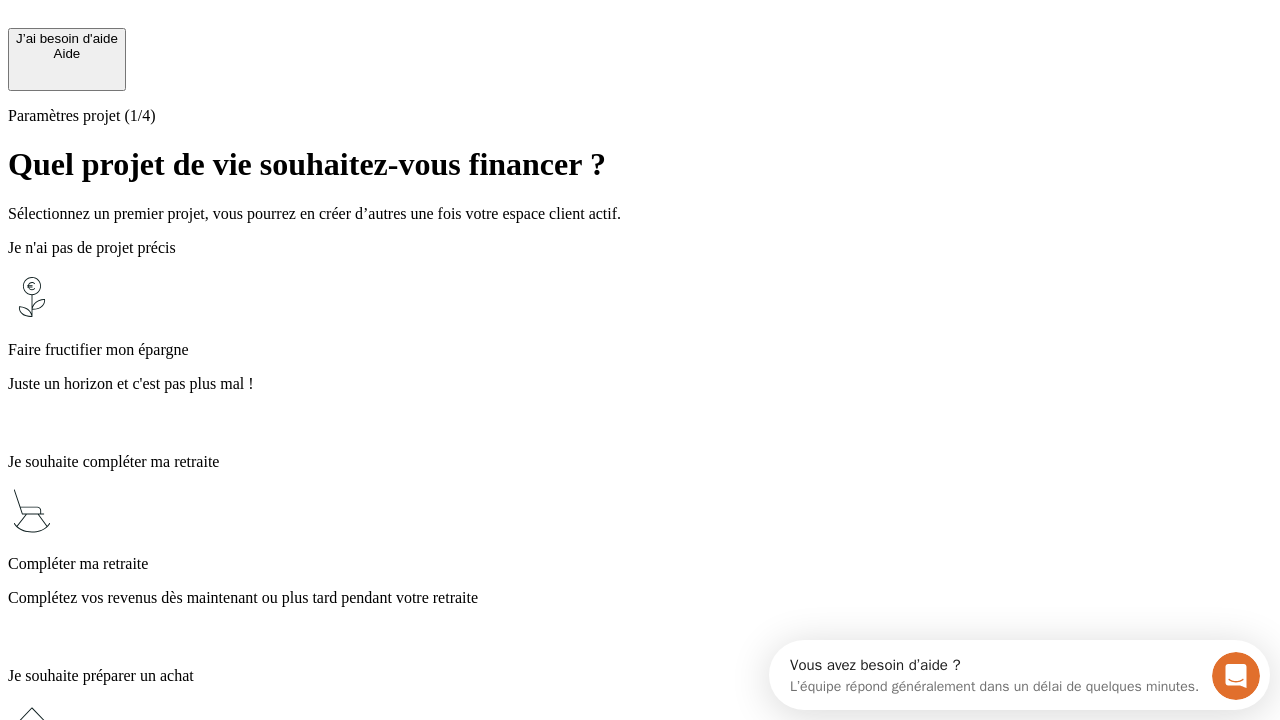 click on "Juste un horizon et c'est pas plus mal !" at bounding box center (640, 384) 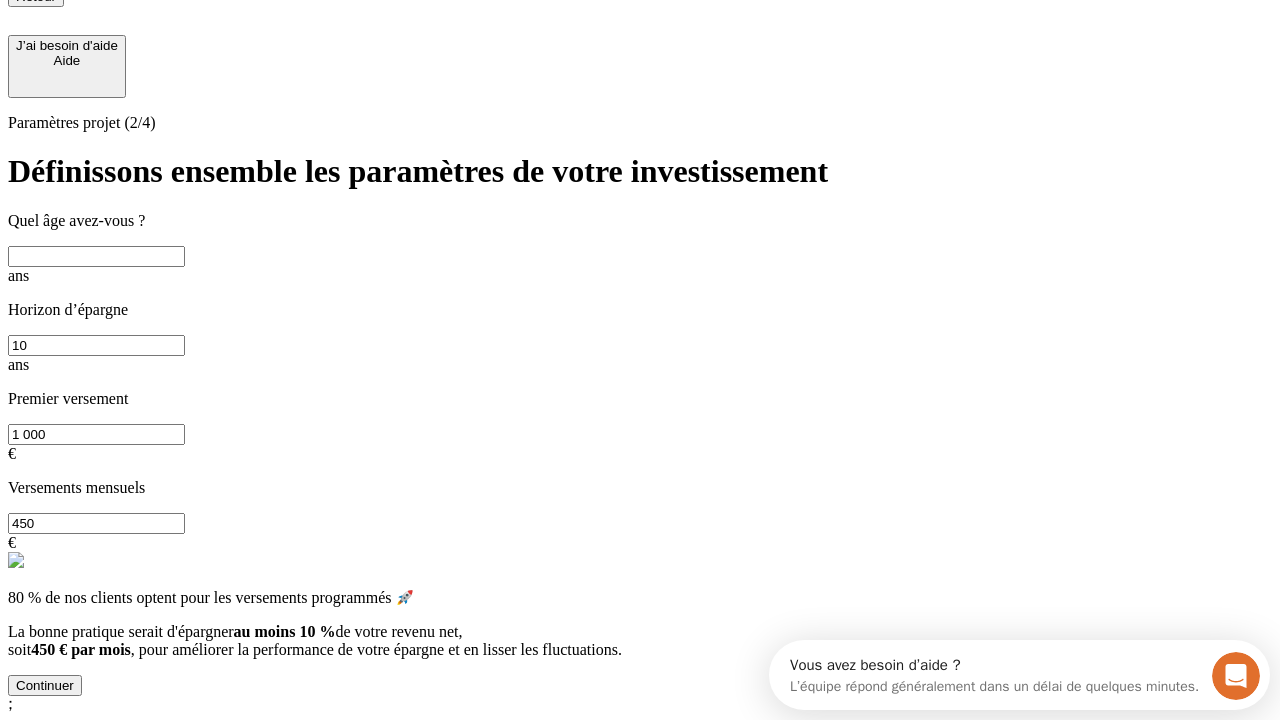 scroll, scrollTop: 30, scrollLeft: 0, axis: vertical 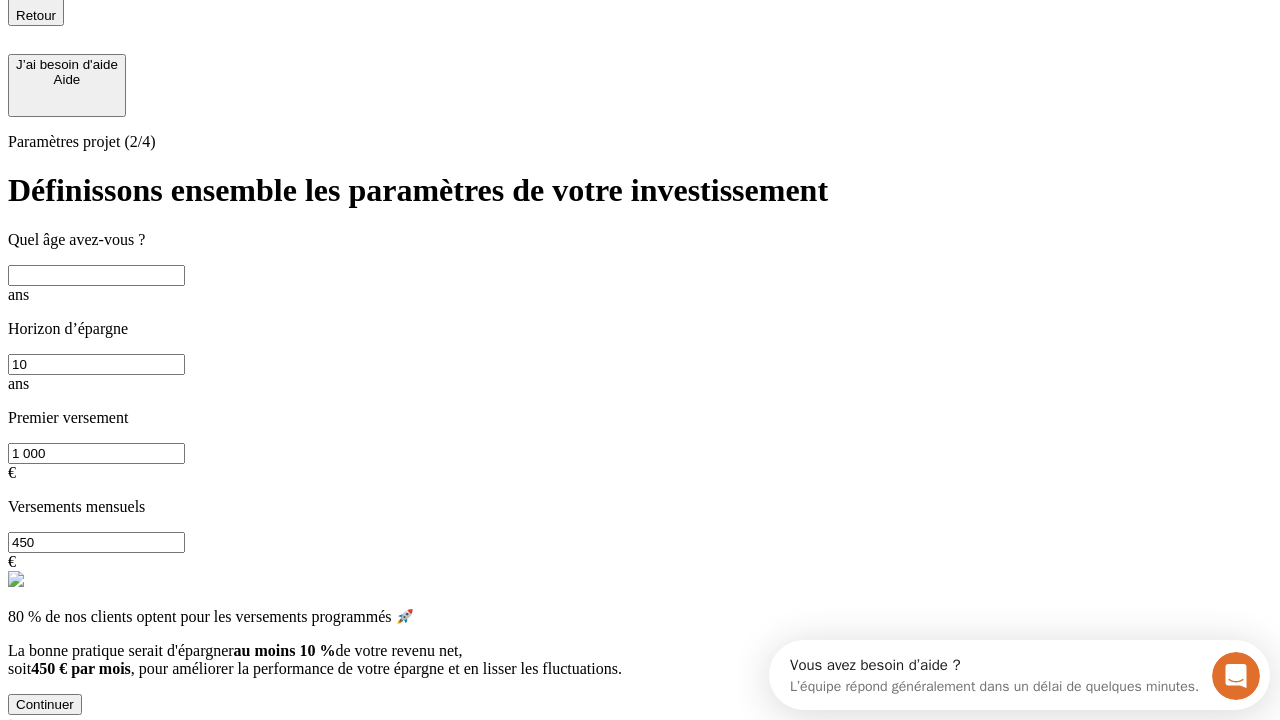 click at bounding box center (96, 275) 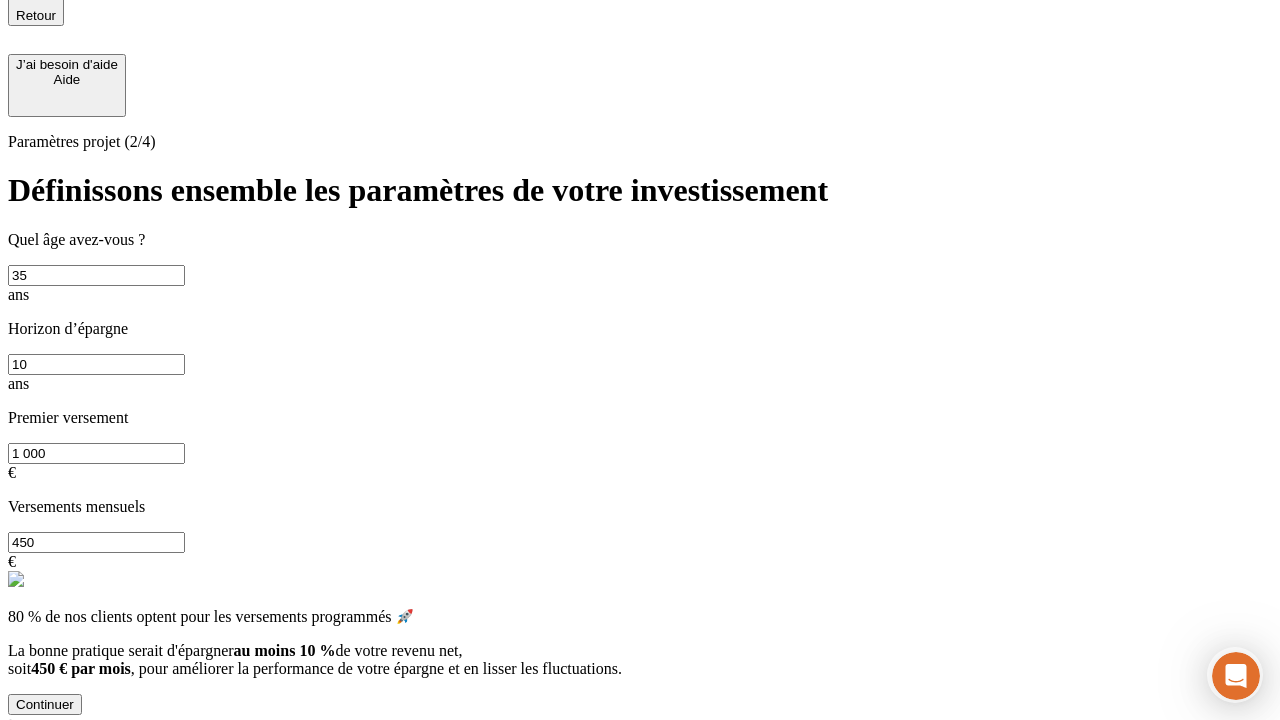 type on "35" 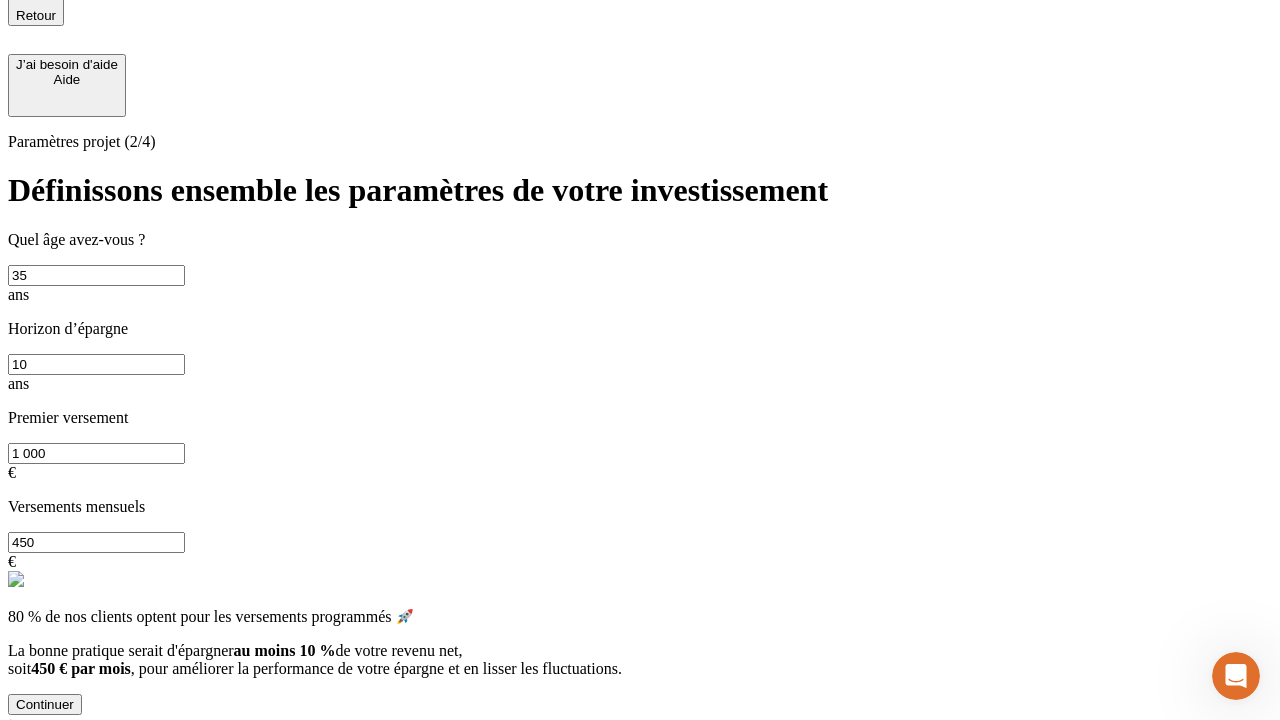 scroll, scrollTop: 12, scrollLeft: 0, axis: vertical 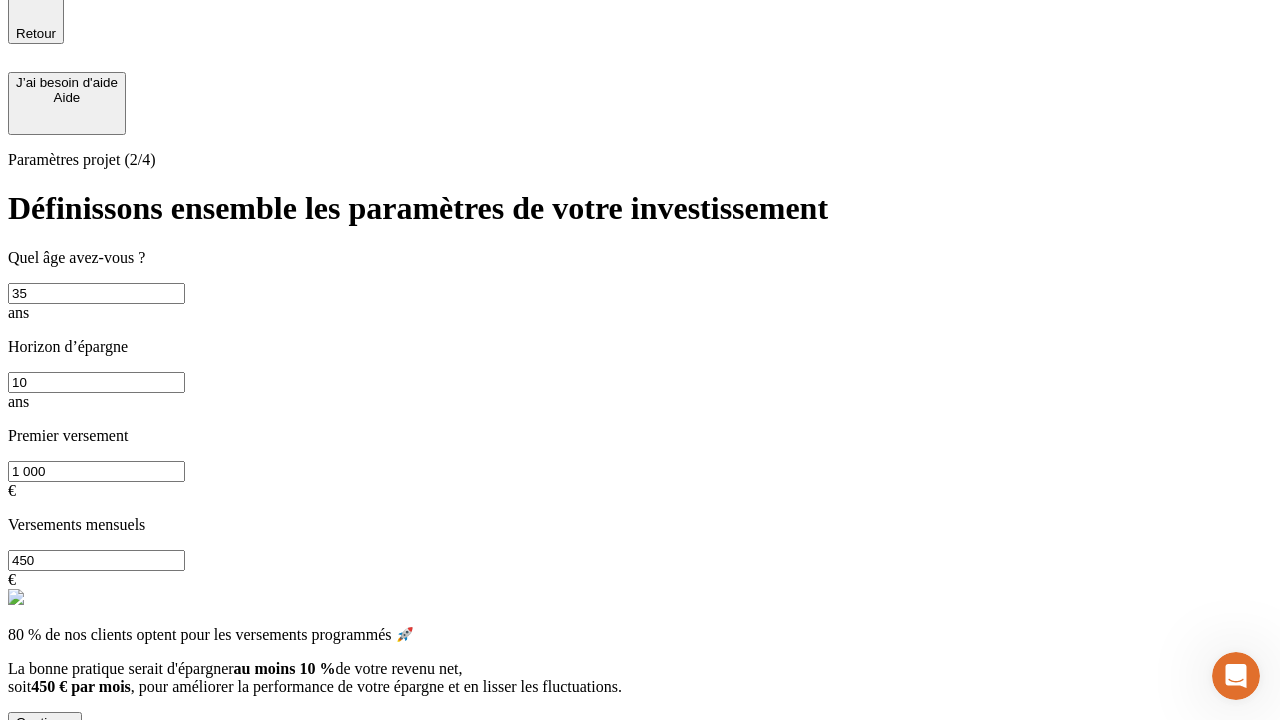 click on "1 000" at bounding box center [96, 471] 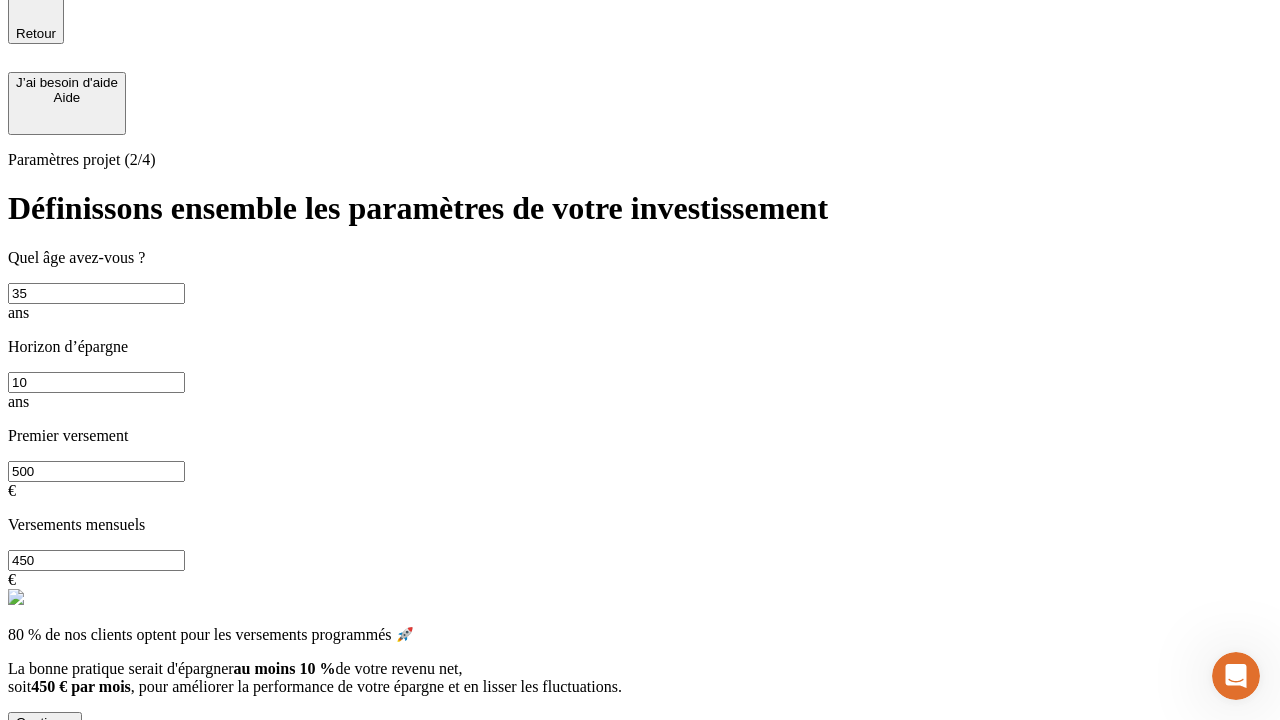 type on "500" 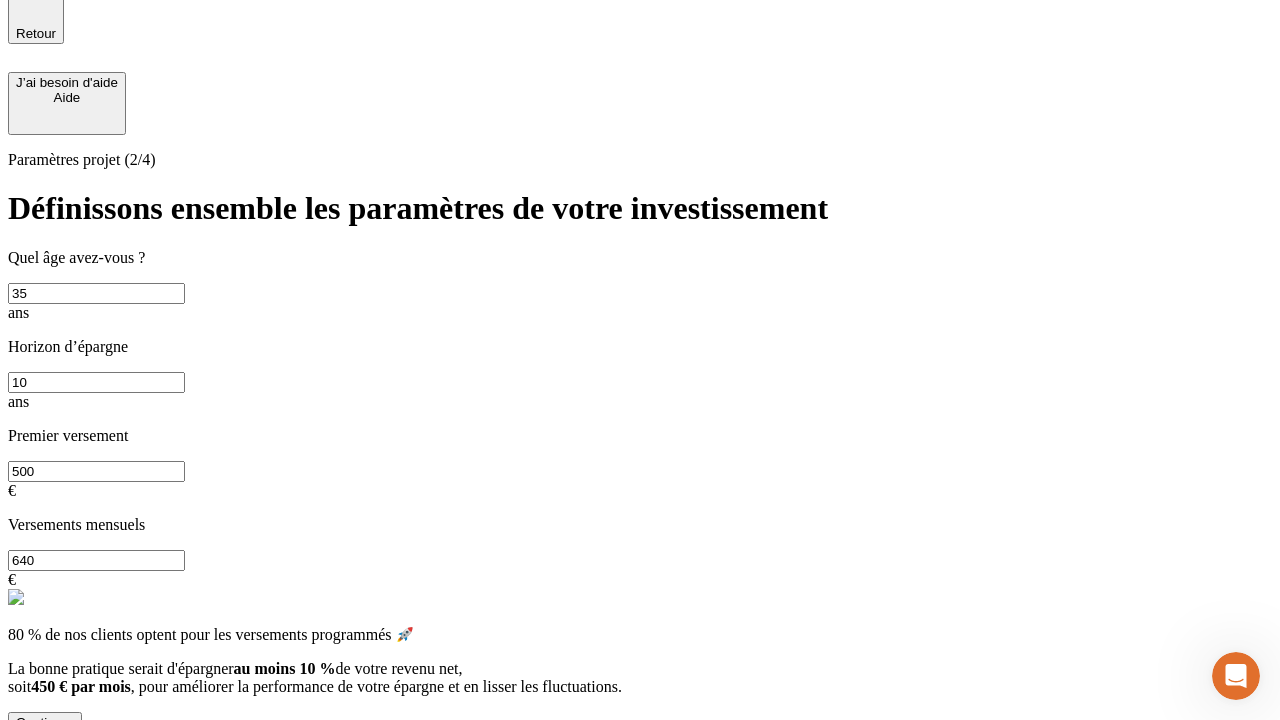 type on "640" 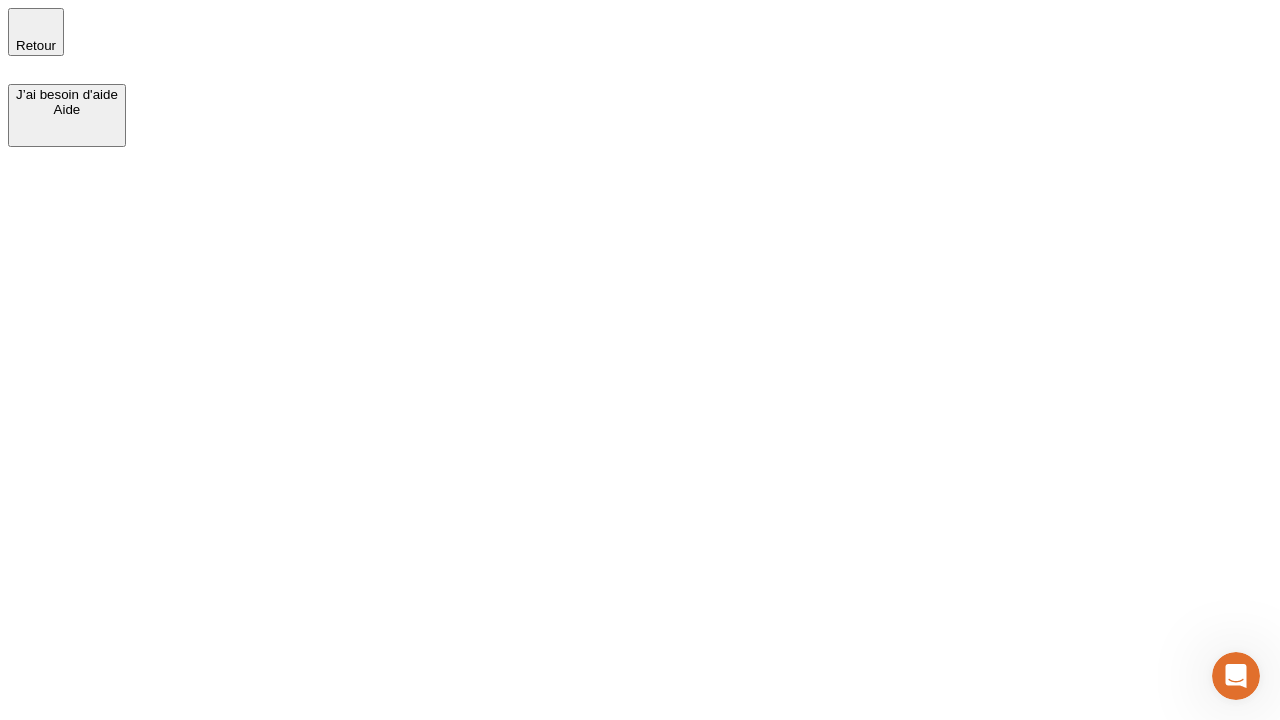 scroll, scrollTop: 0, scrollLeft: 0, axis: both 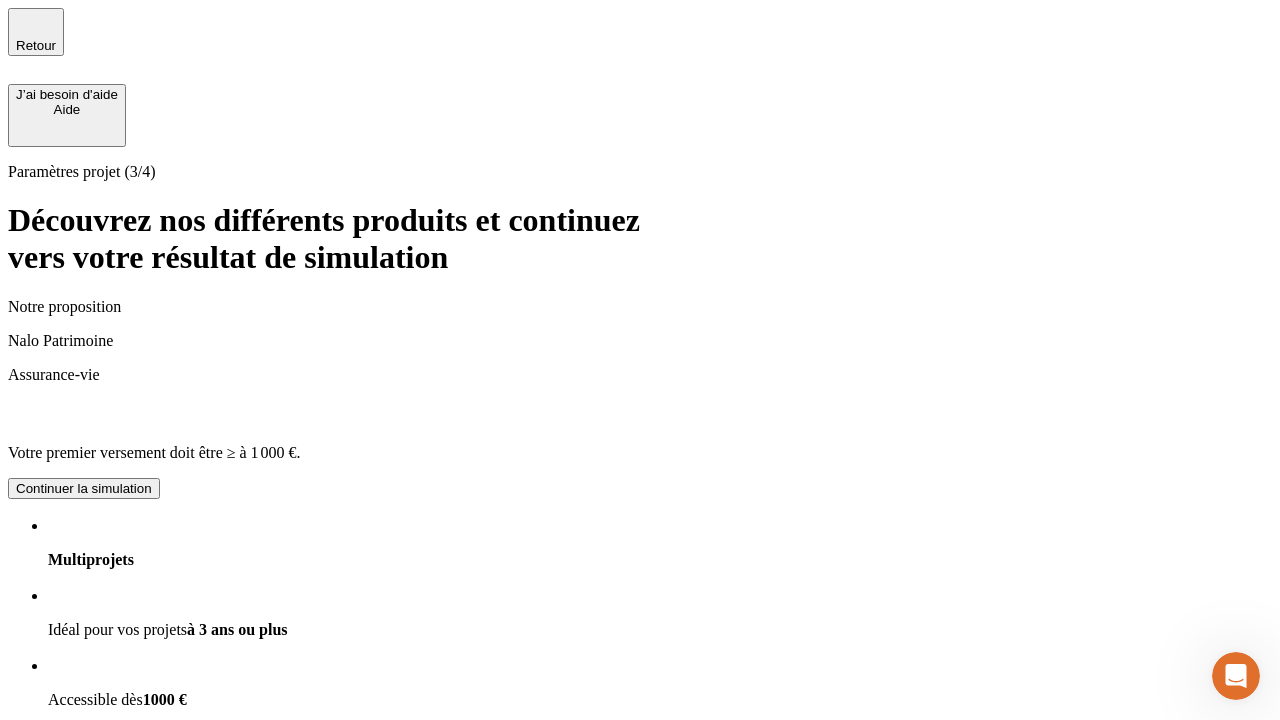 click on "Continuer la simulation" at bounding box center (84, 488) 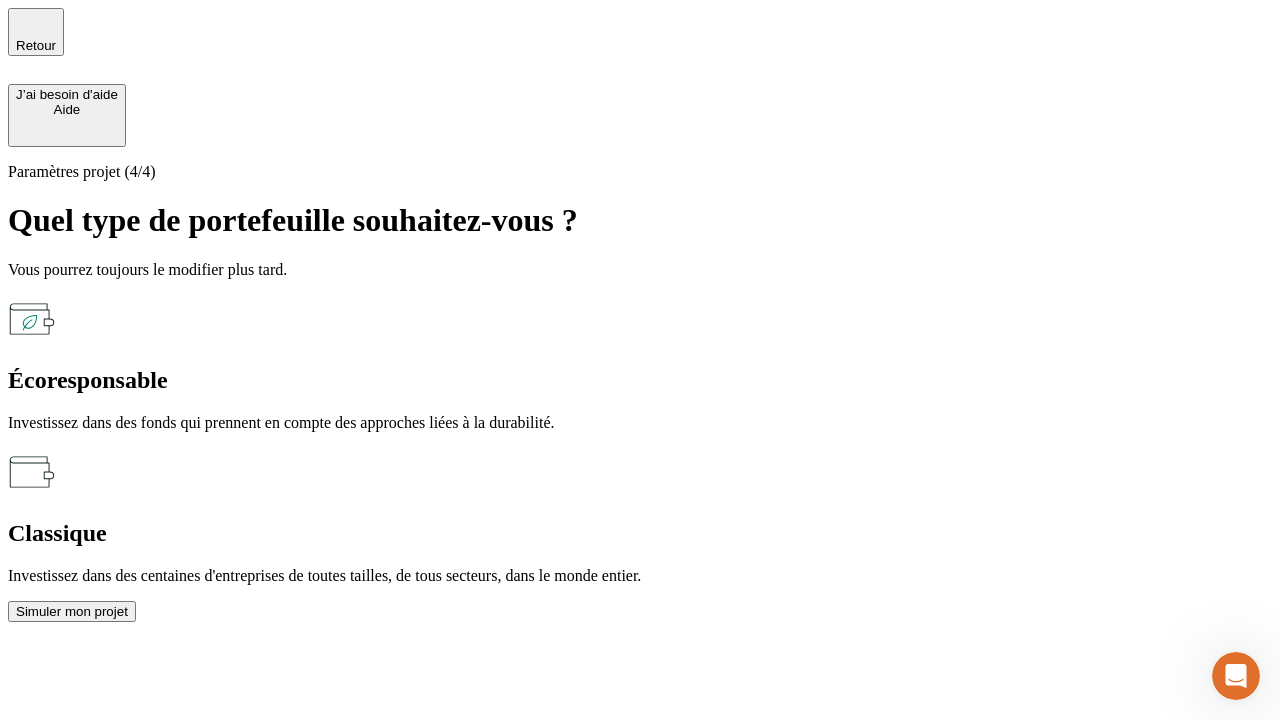 click on "Écoresponsable" at bounding box center (640, 380) 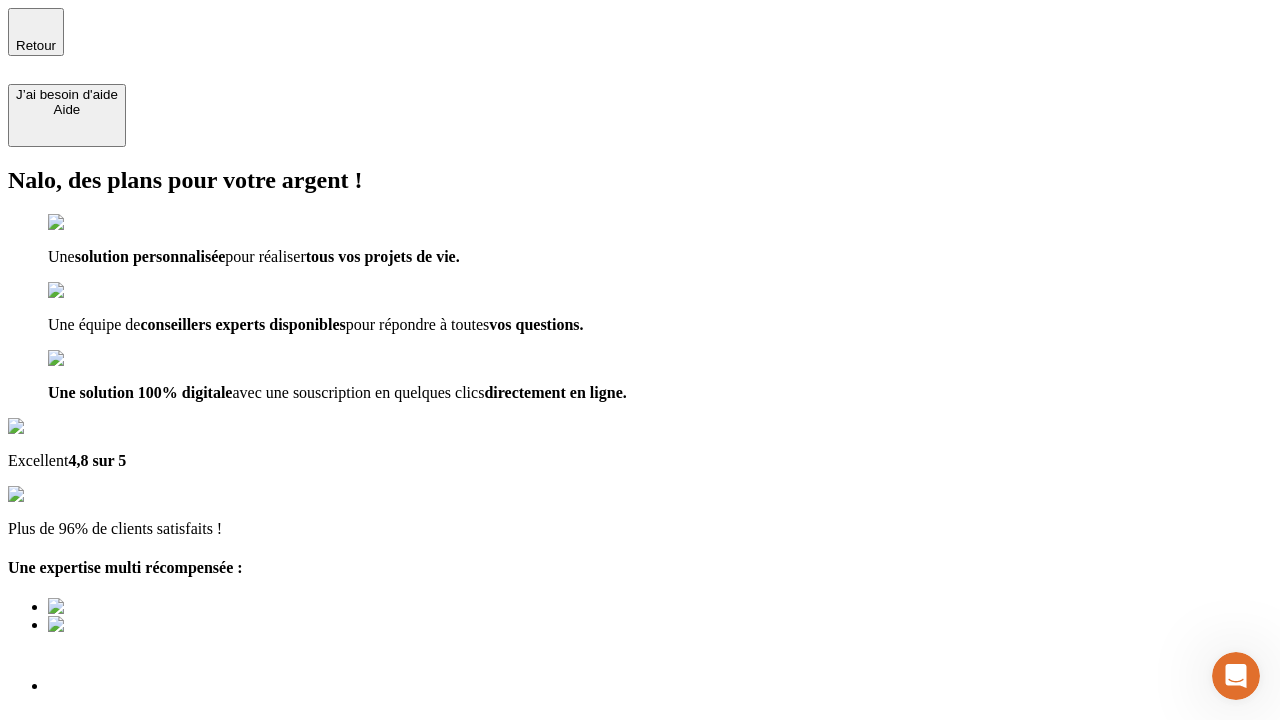click on "Découvrir ma simulation" at bounding box center (87, 840) 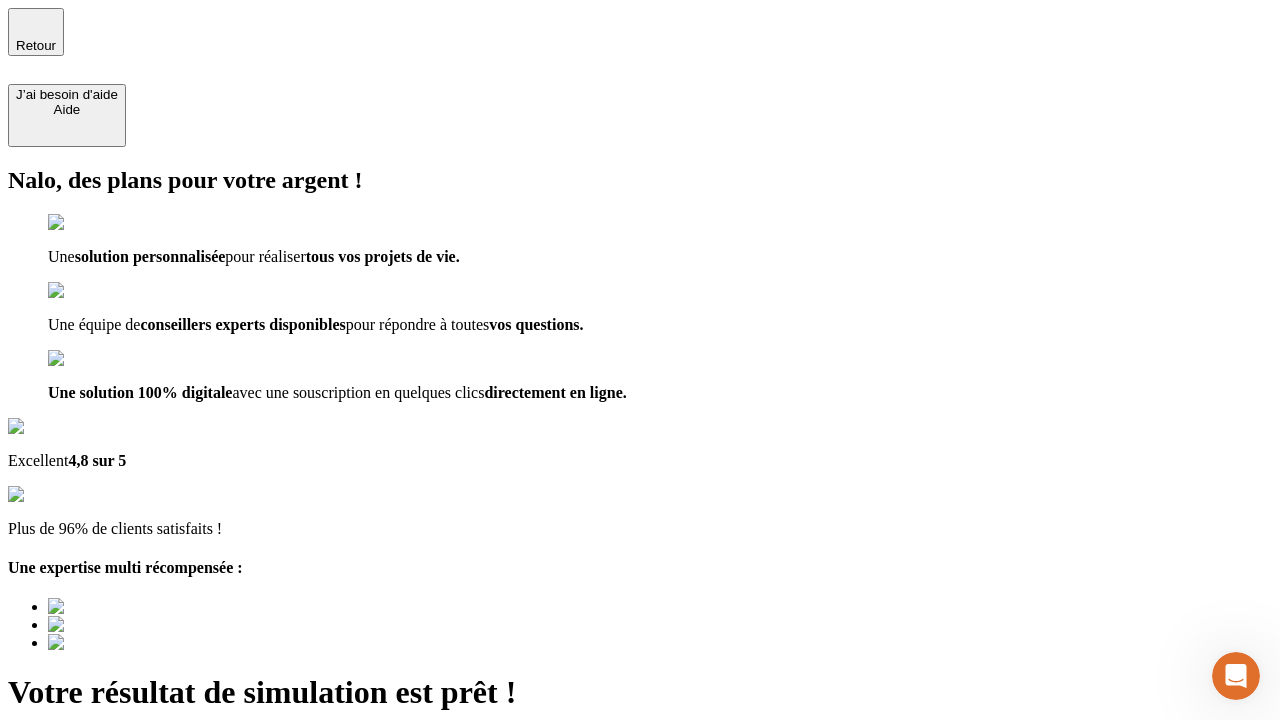 type on "[EMAIL_ADDRESS][DOMAIN_NAME]" 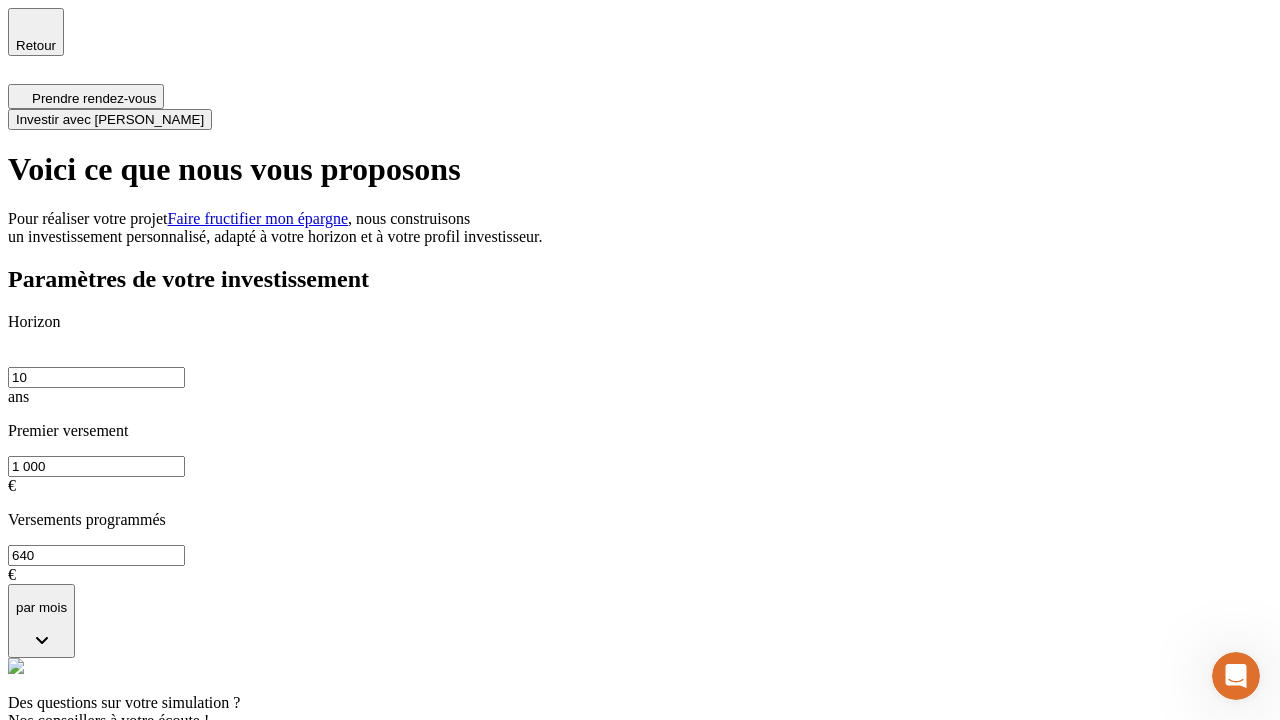 click on "Investir avec [PERSON_NAME]" at bounding box center (110, 119) 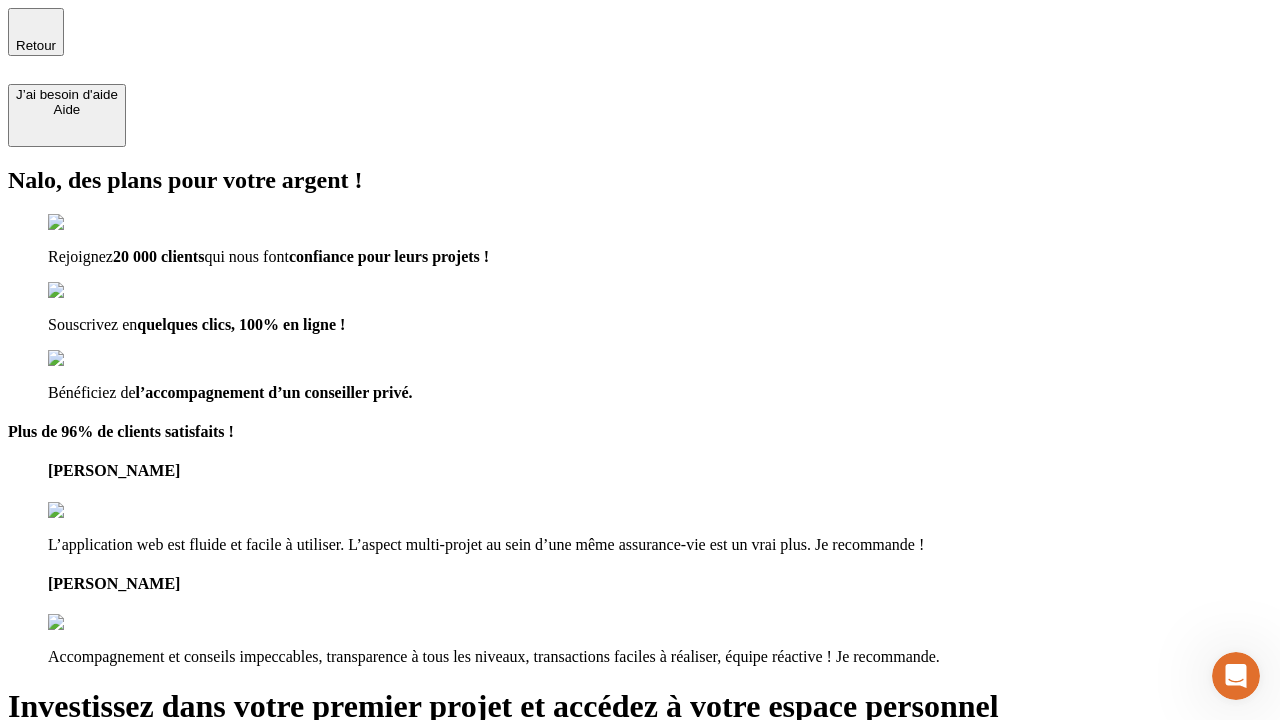 type on "[EMAIL_ADDRESS][DOMAIN_NAME]" 